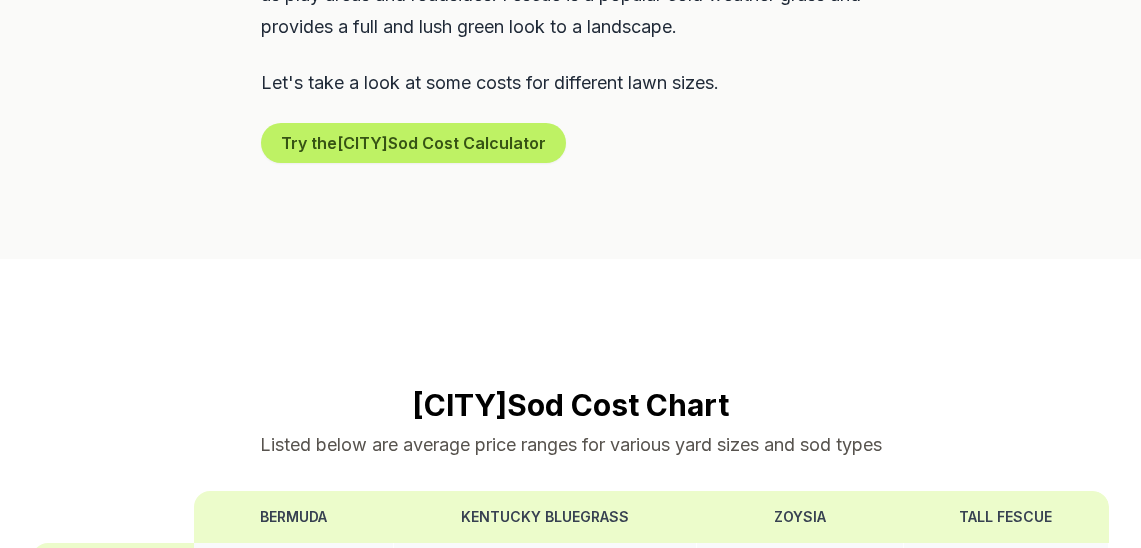 scroll, scrollTop: 1320, scrollLeft: 0, axis: vertical 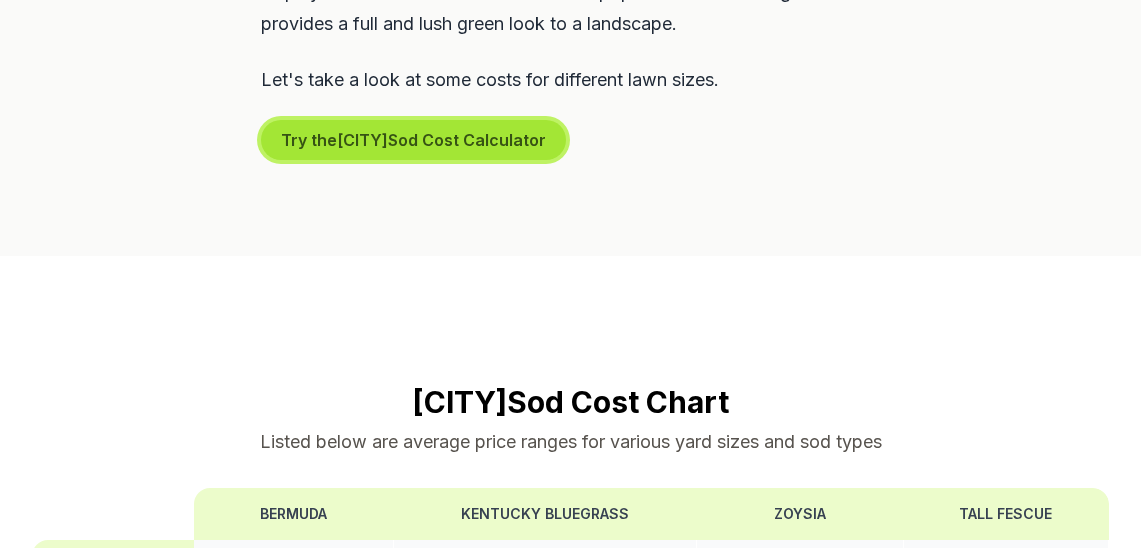 click on "Try the  [CITY]  Sod Cost Calculator" at bounding box center [413, 140] 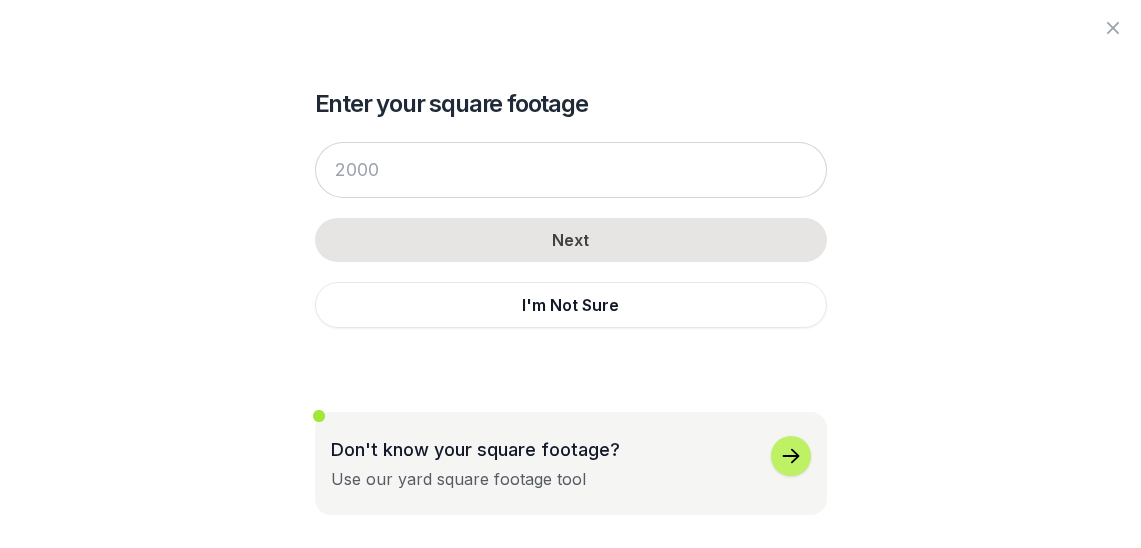 click on "Don't know your square footage? Use our yard square footage tool" at bounding box center [571, 463] 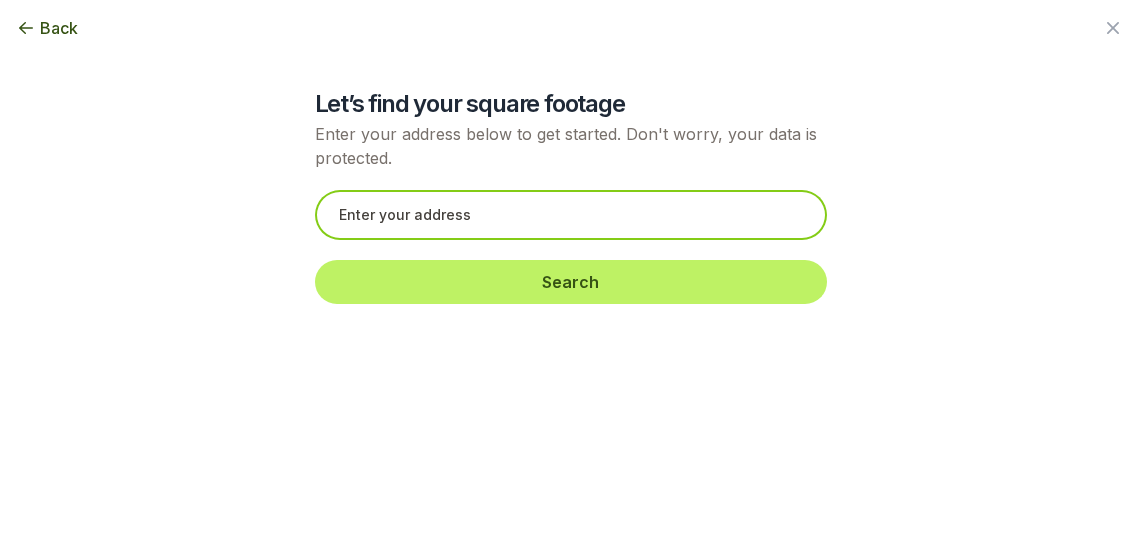 click at bounding box center [571, 215] 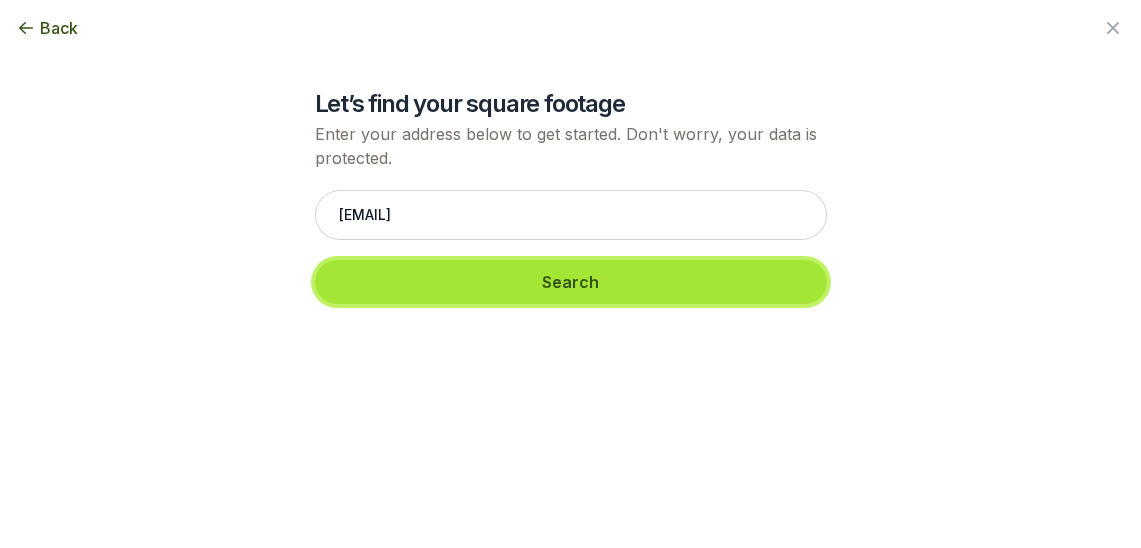 click on "Search" at bounding box center (571, 282) 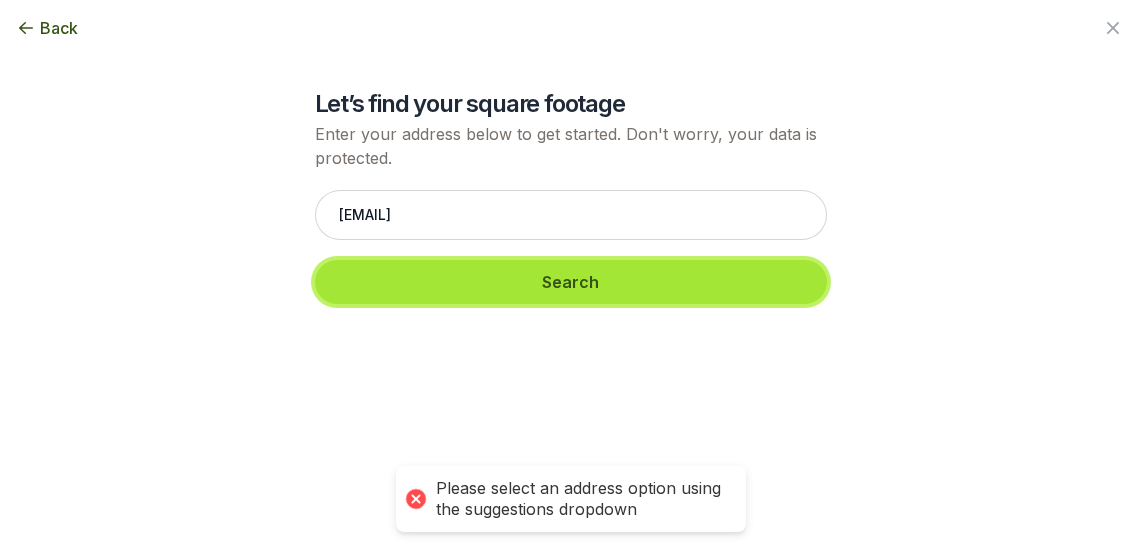 click on "Search" at bounding box center (571, 282) 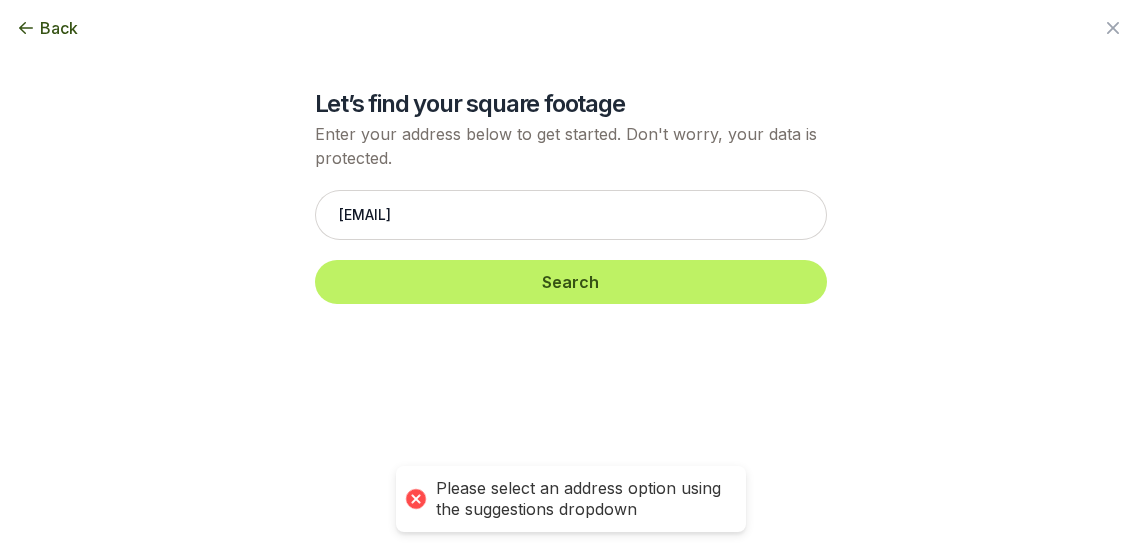 click at bounding box center [415, 499] 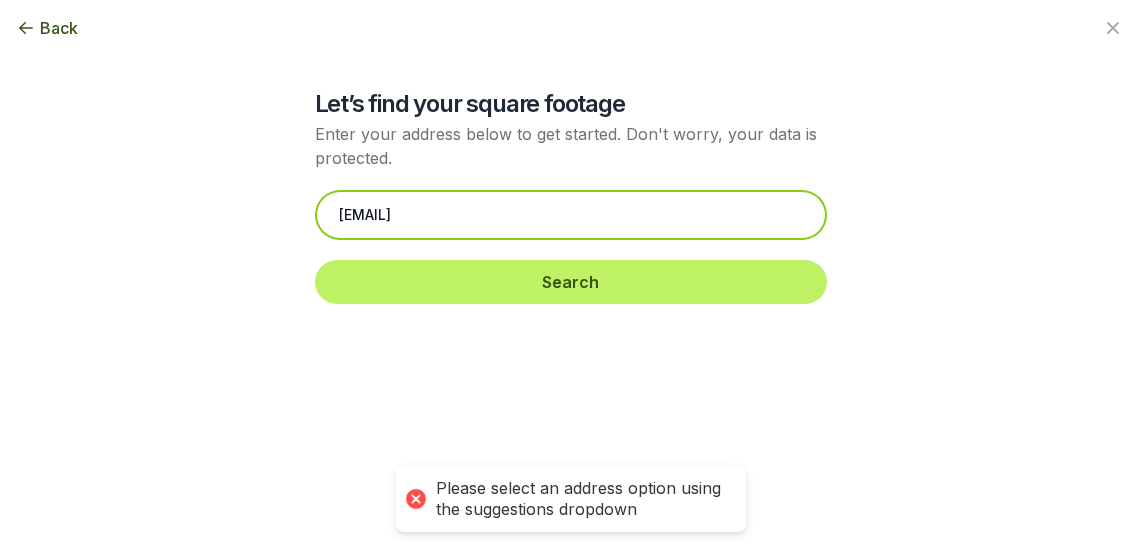 click on "[EMAIL]" at bounding box center (571, 215) 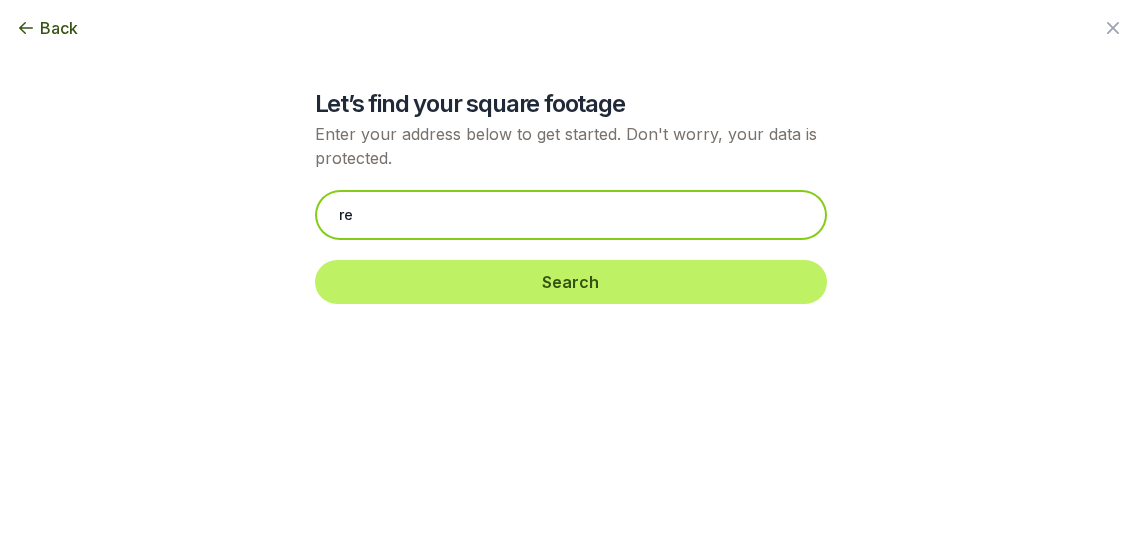 type on "r" 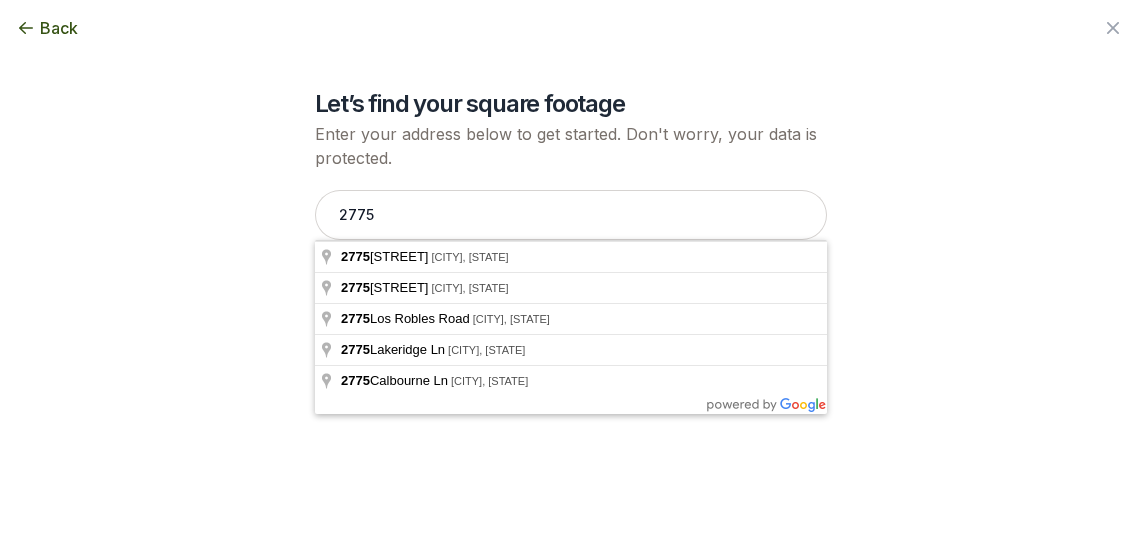 type on "[NUMBER] [STREET], [CITY], [STATE]" 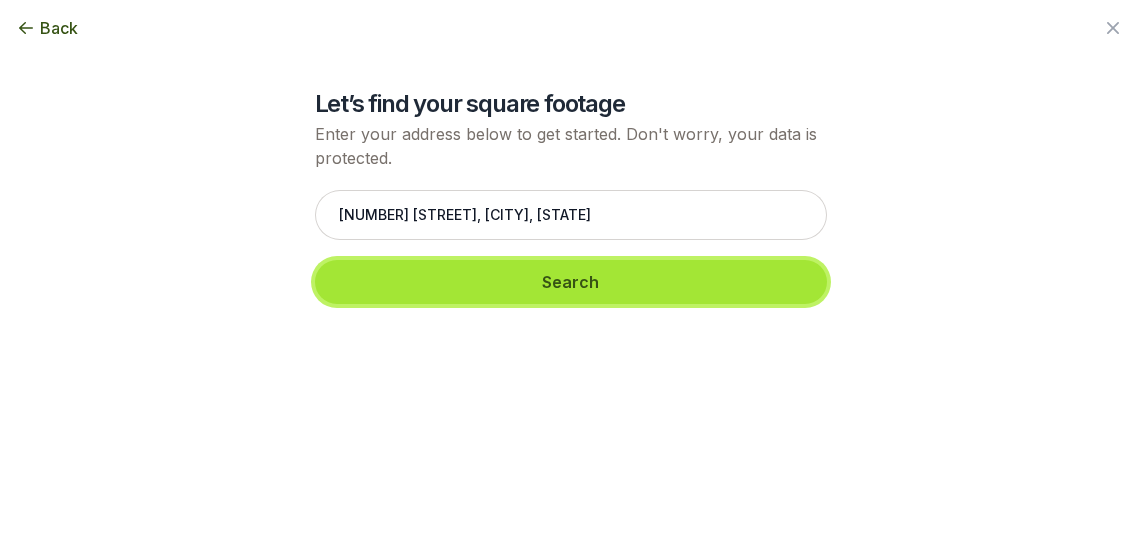 click on "Search" at bounding box center [571, 282] 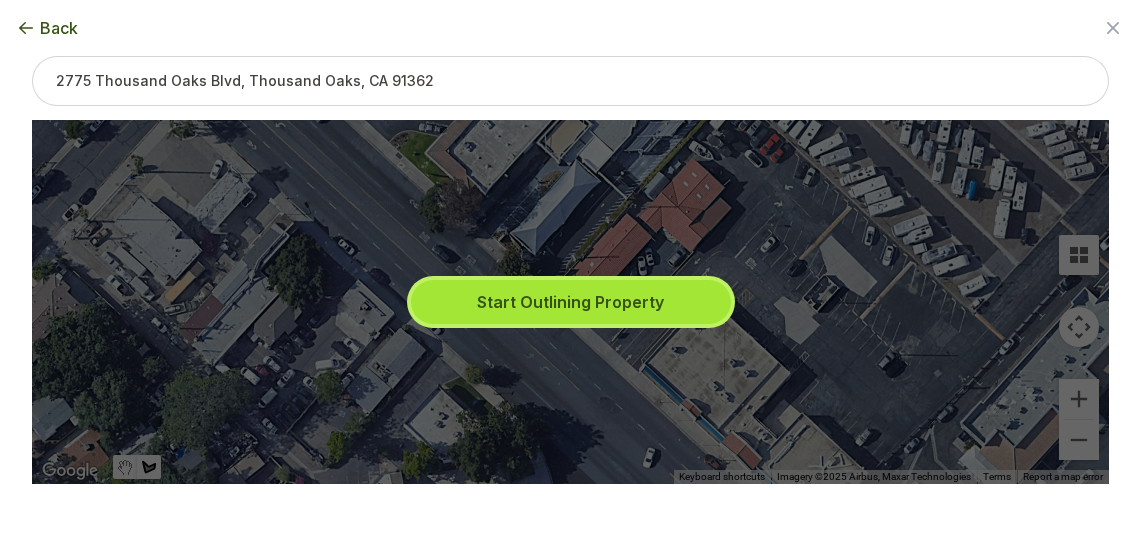 click on "Start Outlining Property" at bounding box center [571, 302] 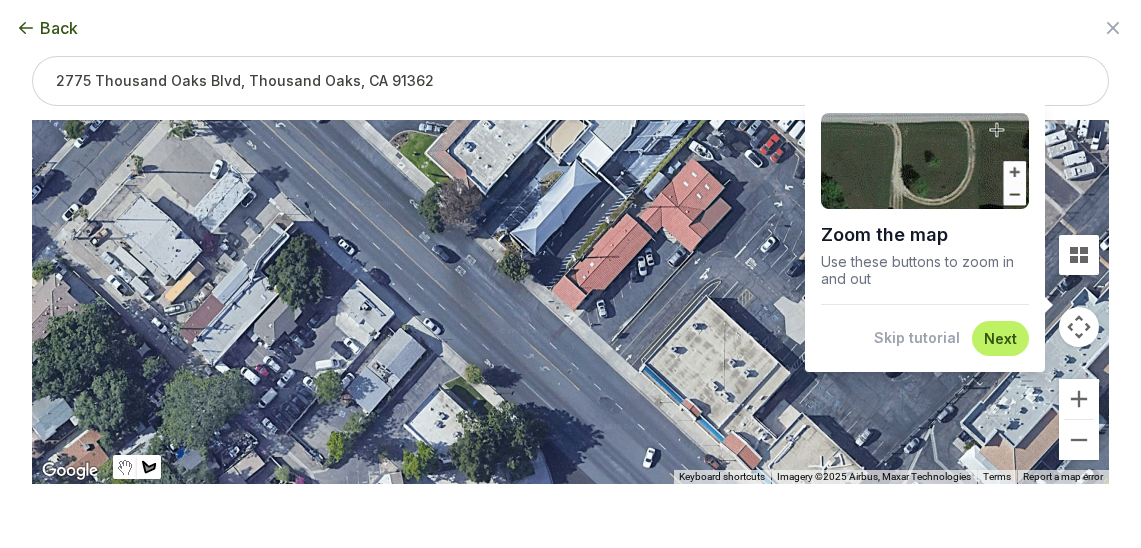 click on "Next" at bounding box center (1000, 338) 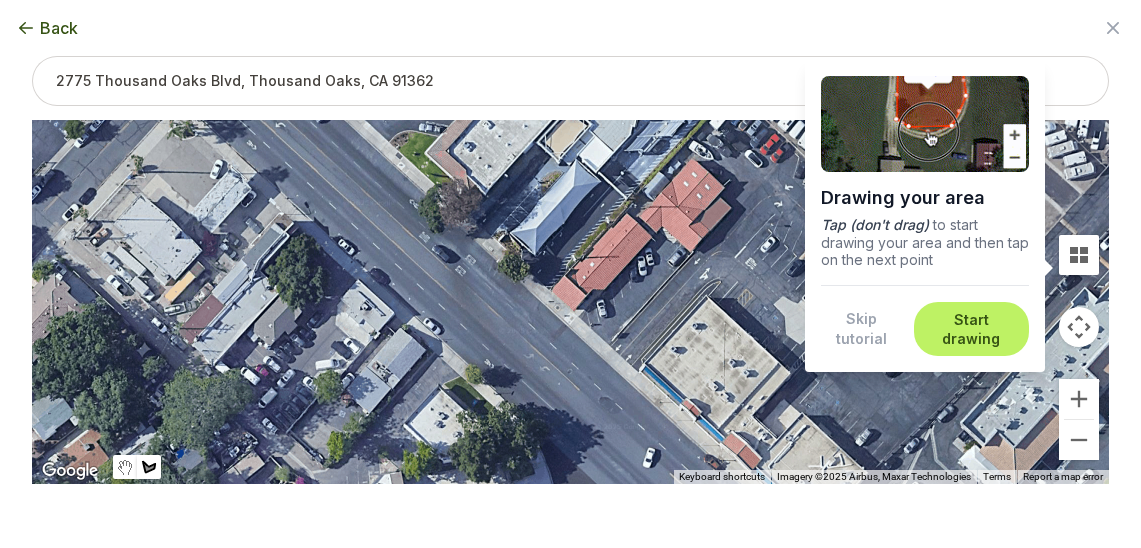 click on "Skip tutorial" at bounding box center (861, 329) 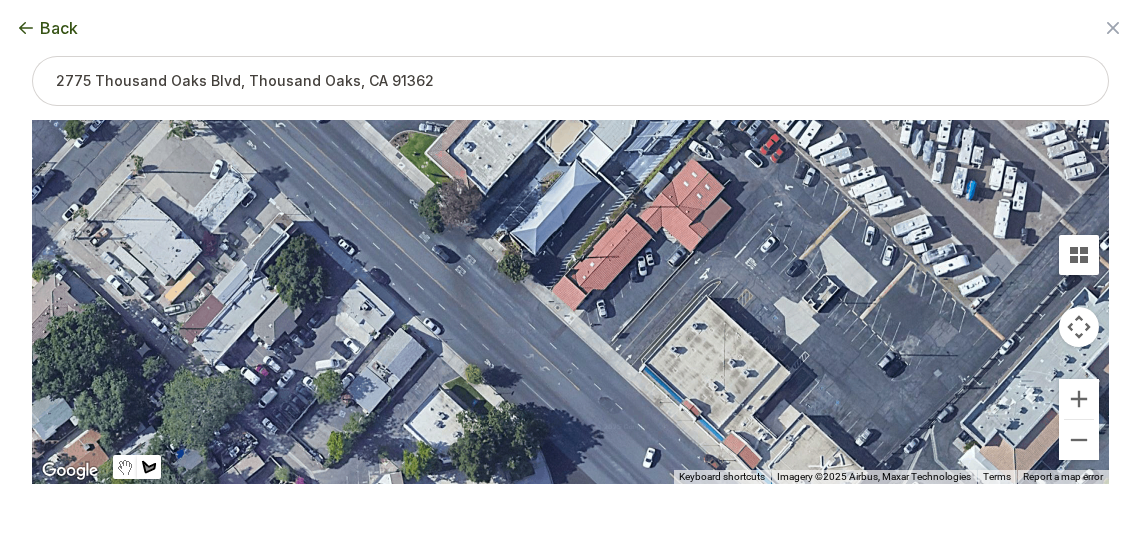 type 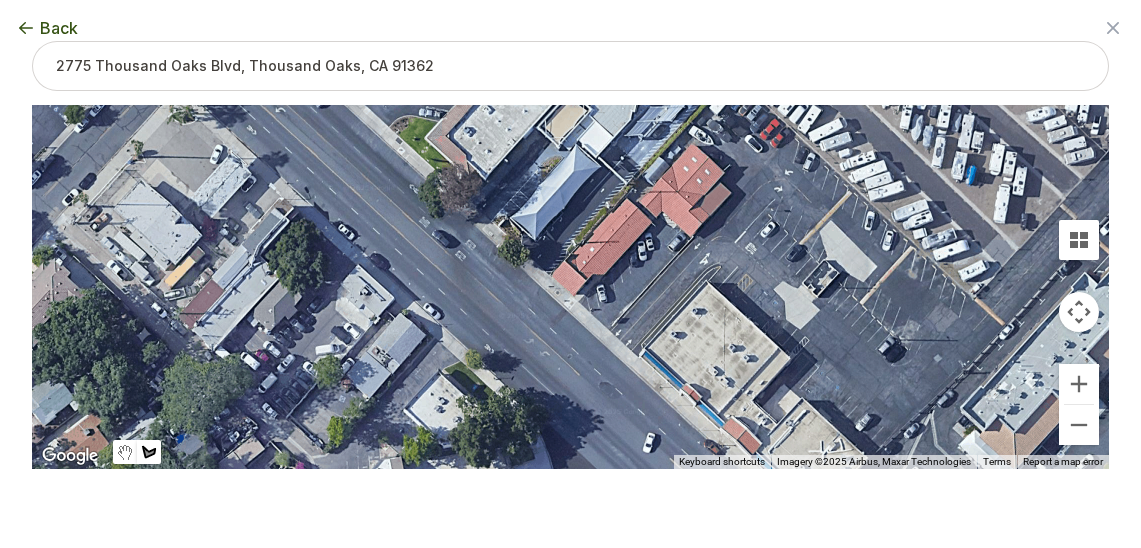 scroll, scrollTop: 0, scrollLeft: 0, axis: both 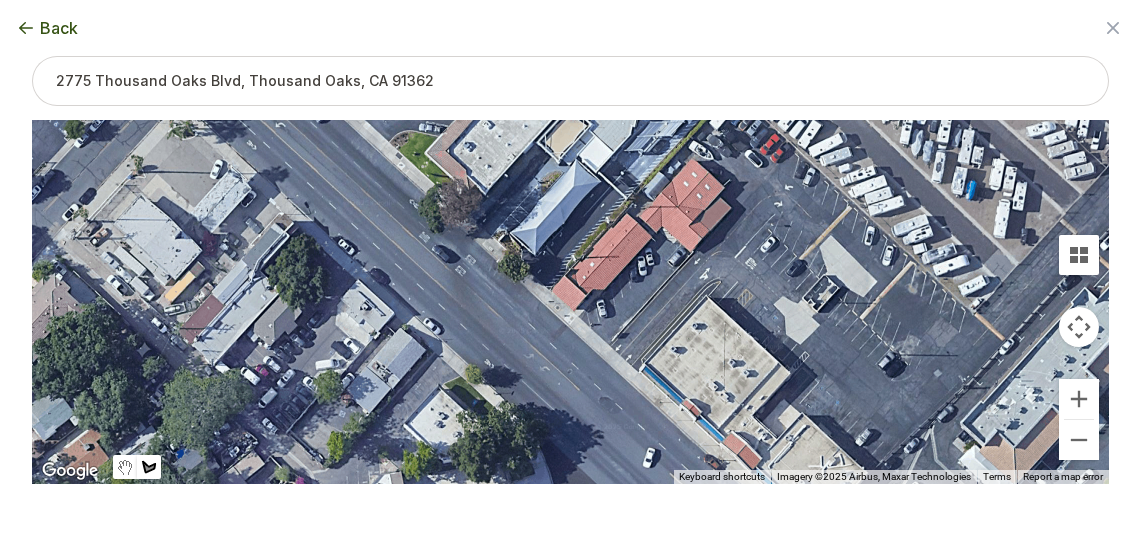 click 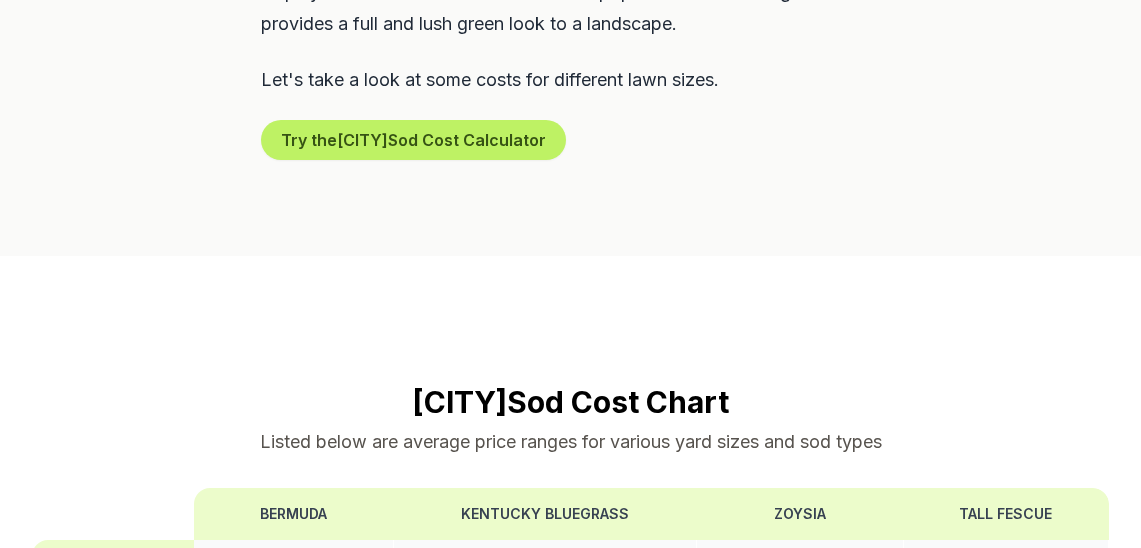 click on "Bermuda" at bounding box center (294, 514) 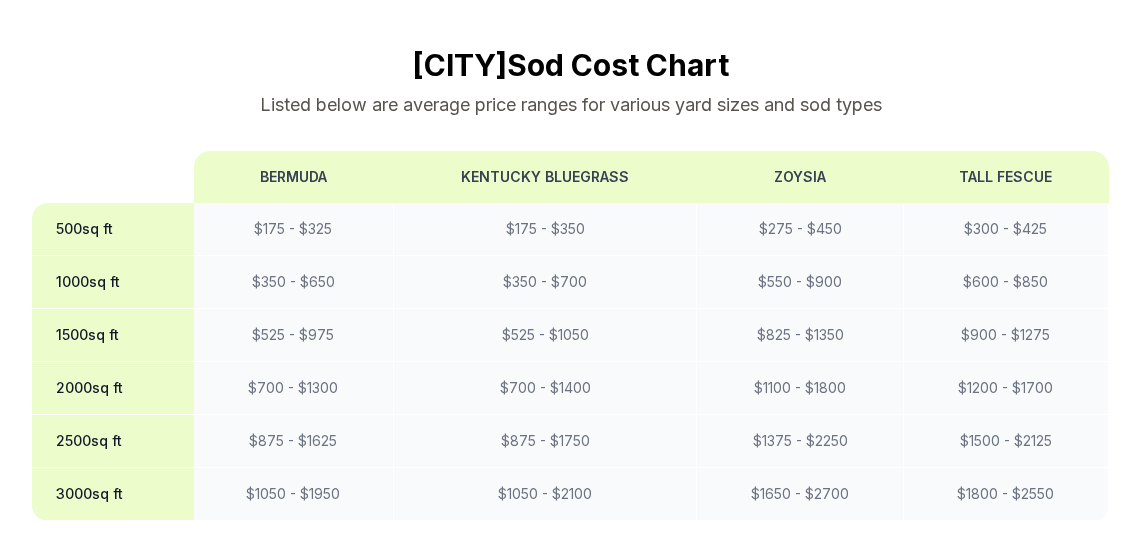 scroll, scrollTop: 1680, scrollLeft: 0, axis: vertical 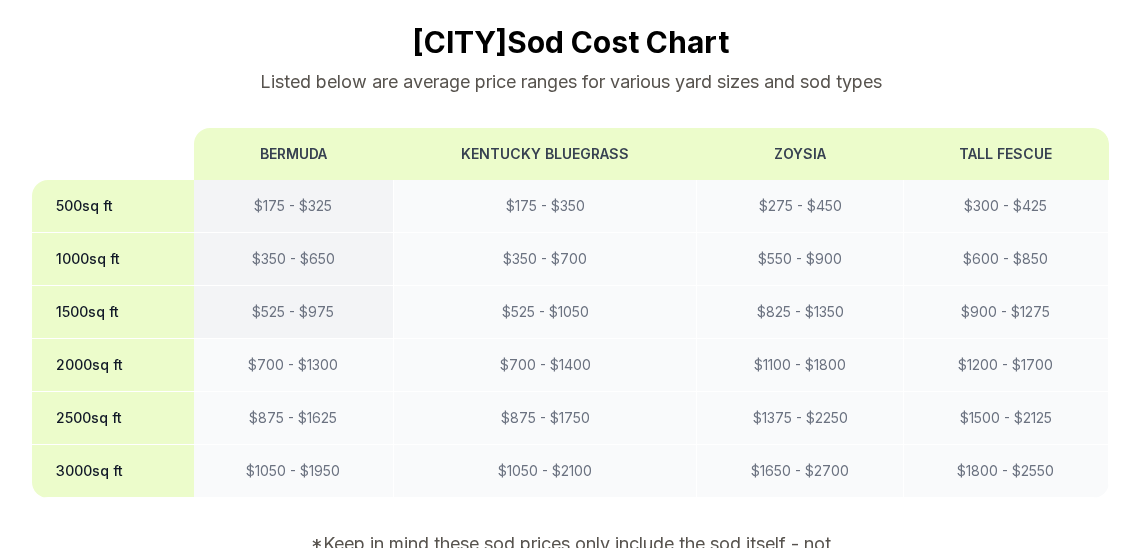 click on "$ 525   - $ 975" at bounding box center [294, 312] 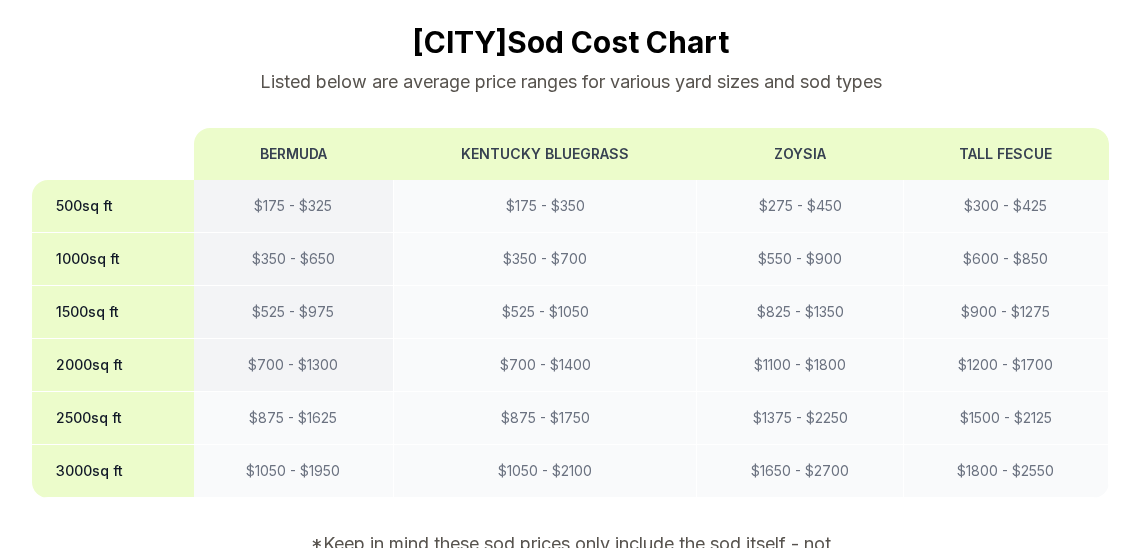click on "$ 700   - $ 1300" at bounding box center [294, 365] 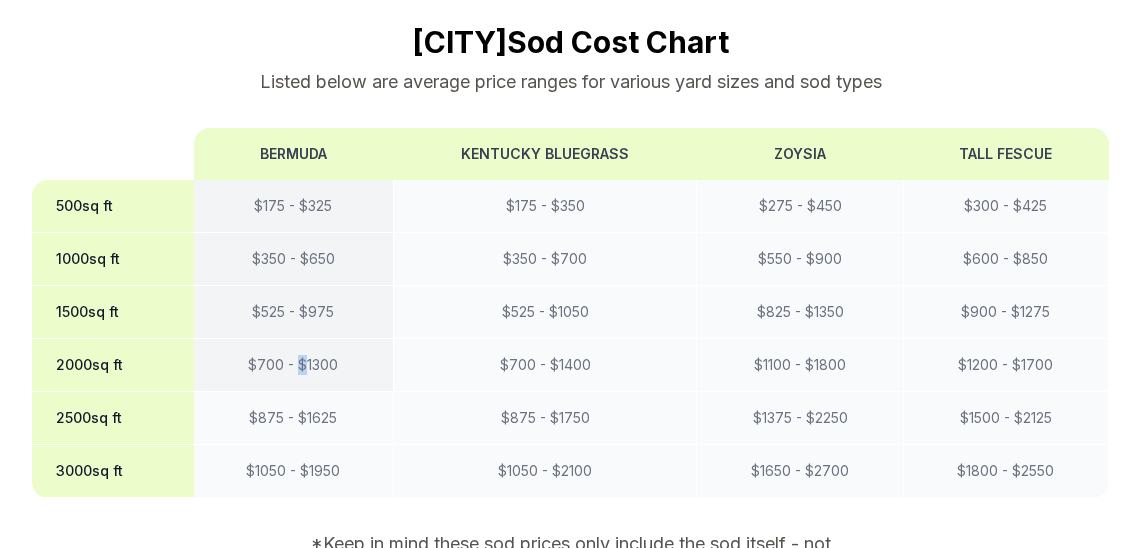 click on "$ 700   - $ 1300" at bounding box center [294, 365] 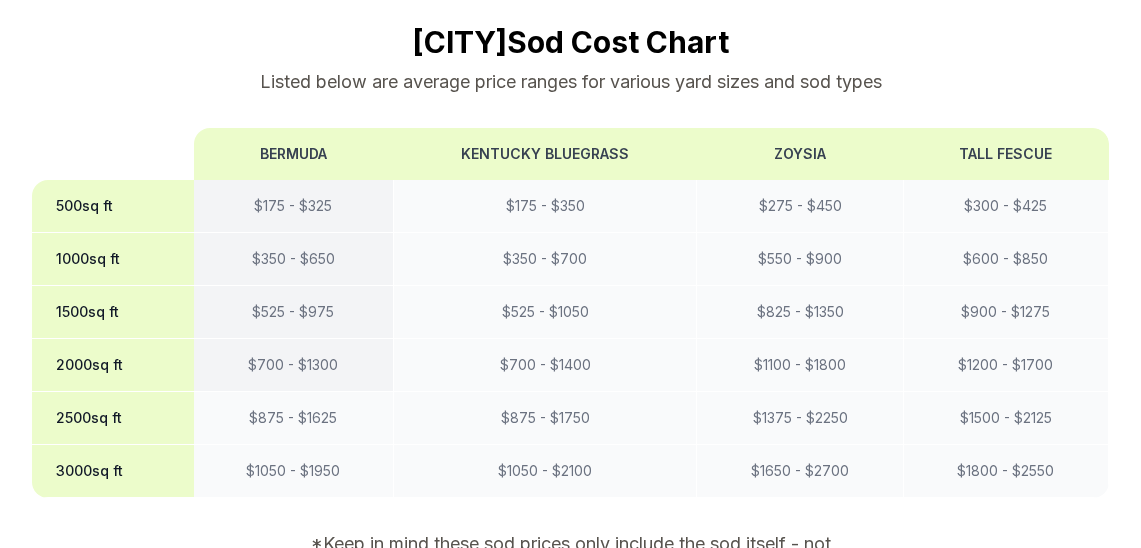 click on "$ 700   - $ 1300" at bounding box center (294, 365) 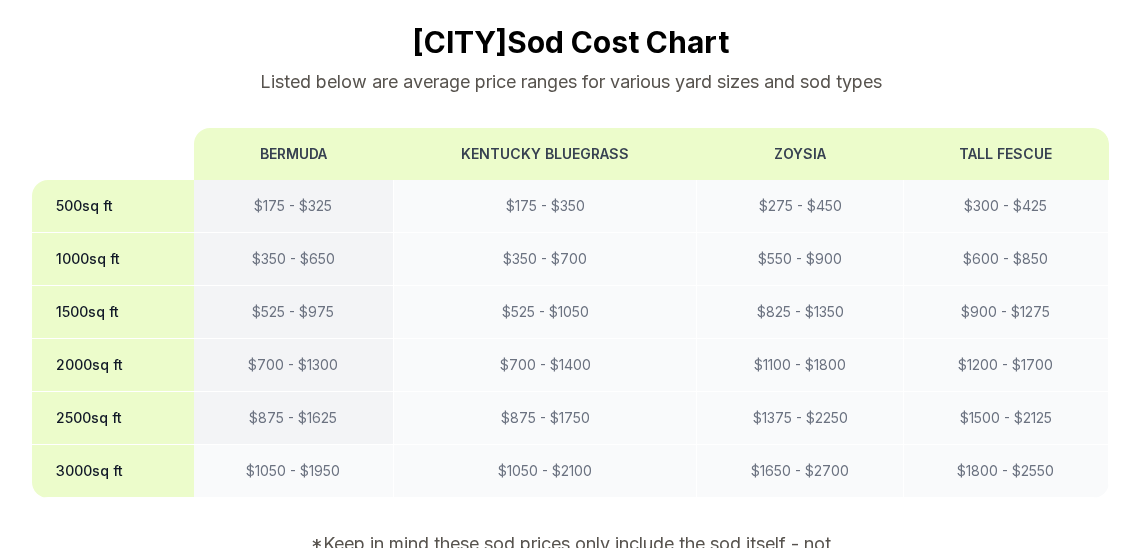 click on "$ 875   - $ 1625" at bounding box center [294, 418] 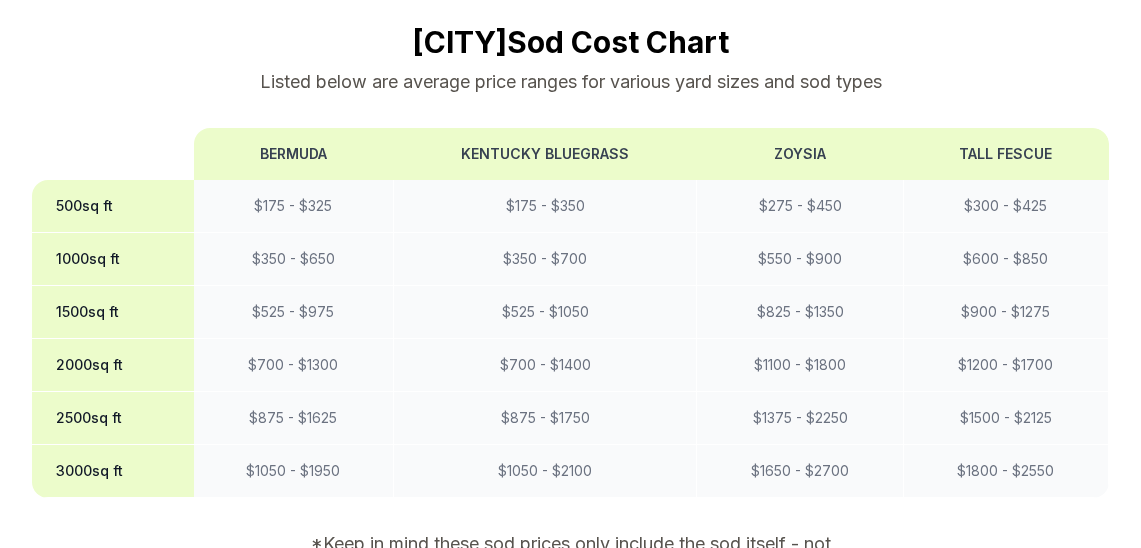 click on "2000  sq ft" at bounding box center (113, 365) 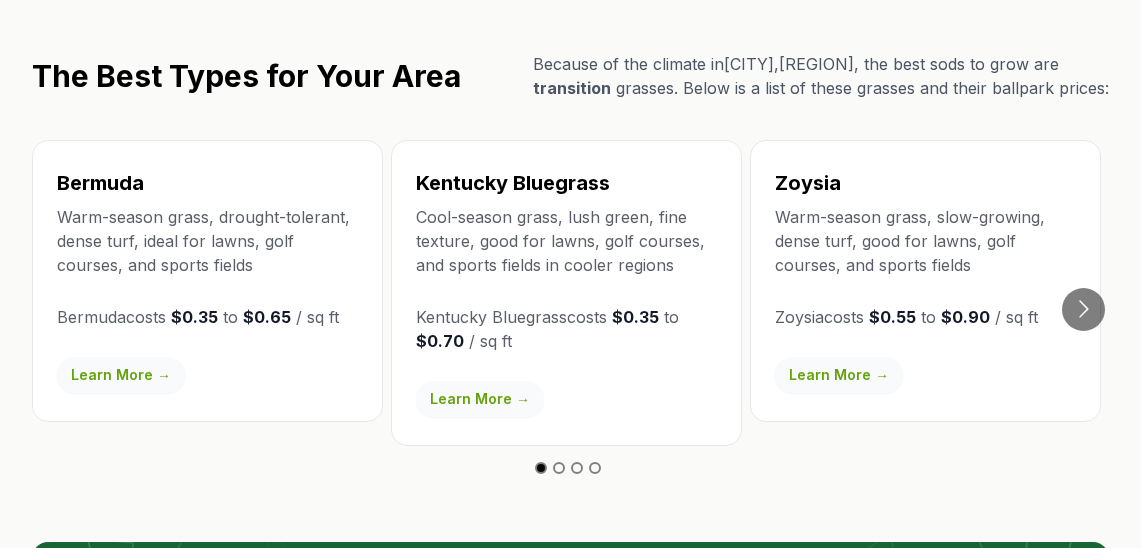 scroll, scrollTop: 3440, scrollLeft: 0, axis: vertical 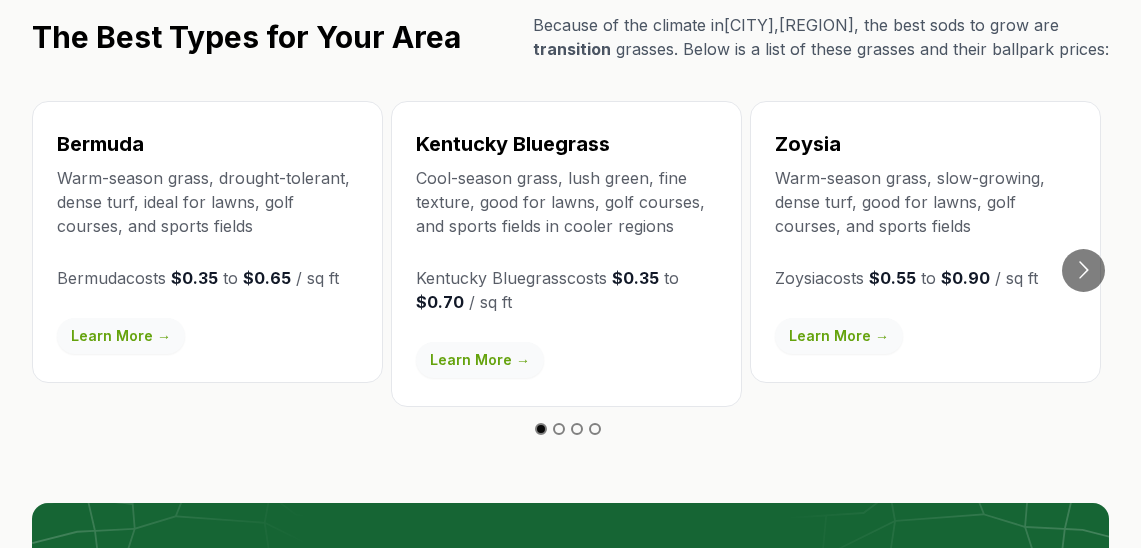 click on "Learn More →" at bounding box center (121, 336) 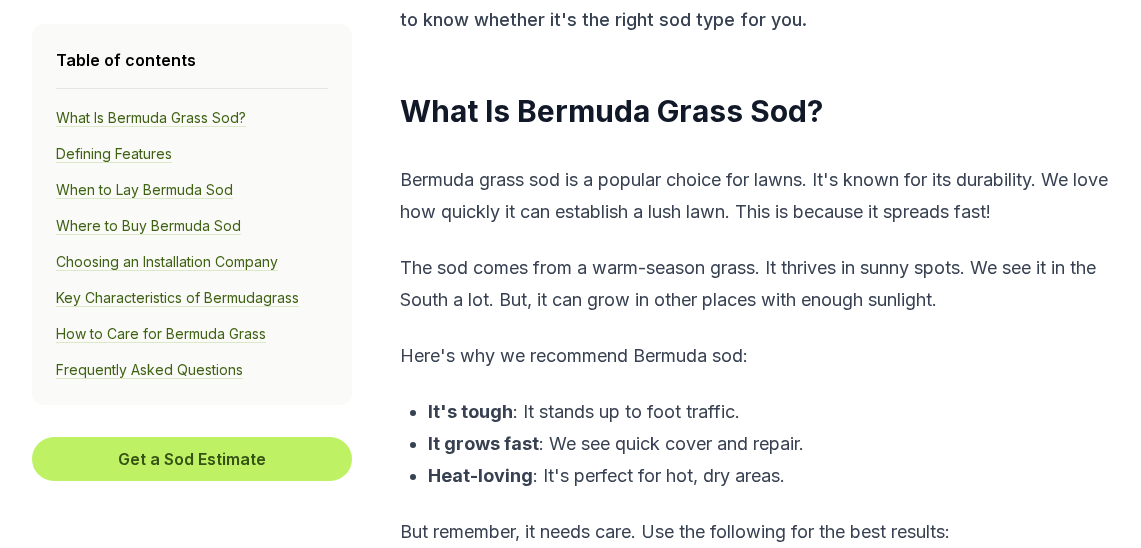 scroll, scrollTop: 760, scrollLeft: 0, axis: vertical 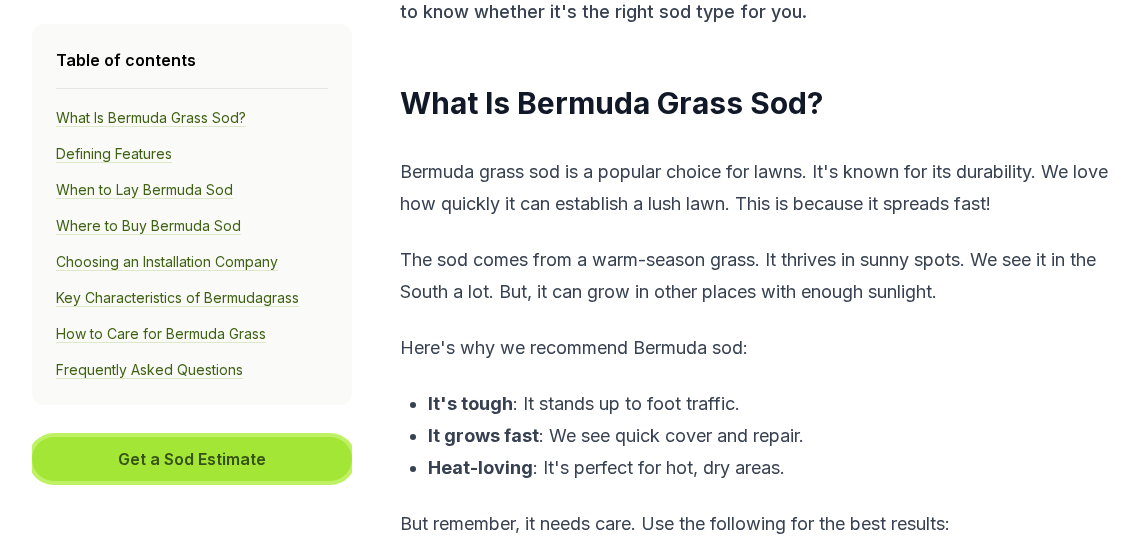 click on "Get a Sod Estimate" at bounding box center [192, 459] 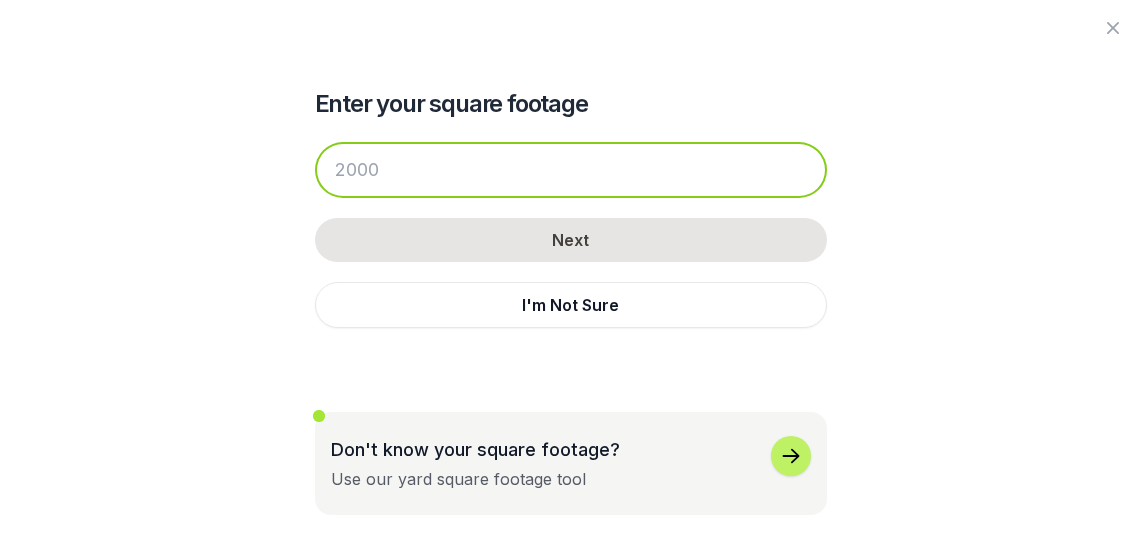 click at bounding box center (571, 170) 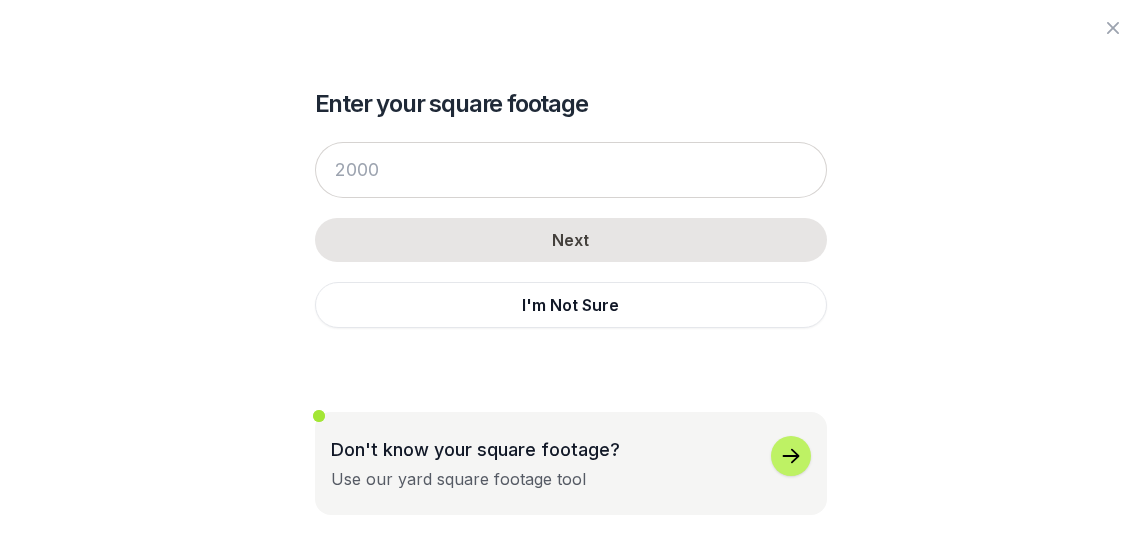 click at bounding box center (791, 456) 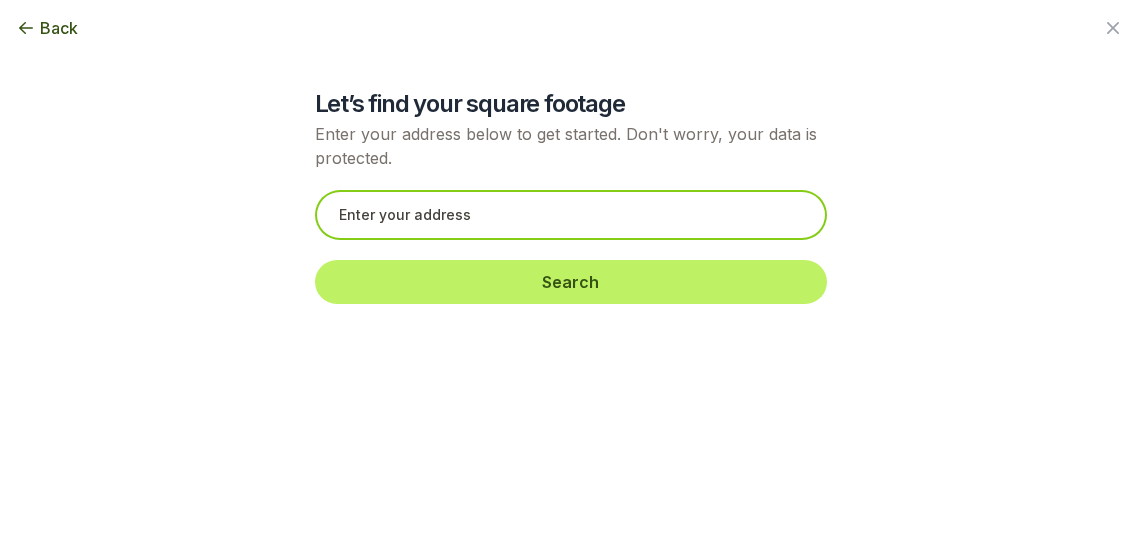 click at bounding box center (571, 215) 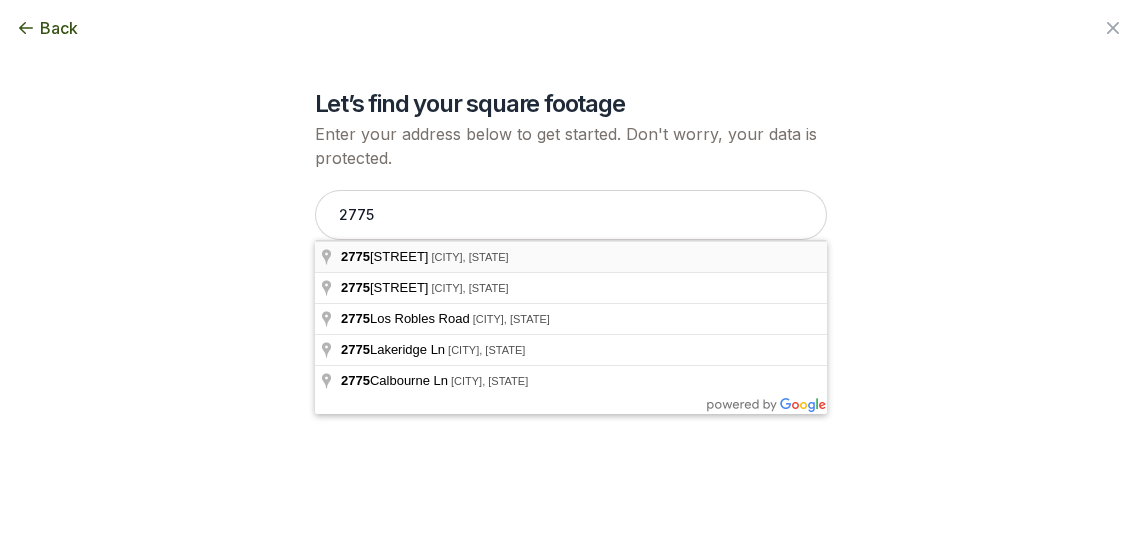 type on "[NUMBER] [STREET], [CITY], [STATE]" 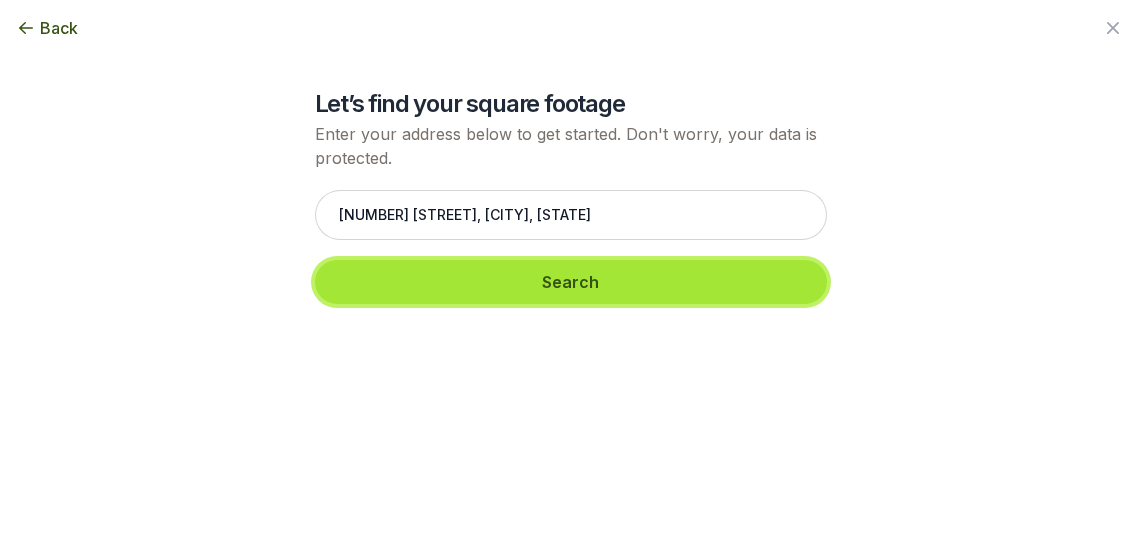 click on "Search" at bounding box center [571, 282] 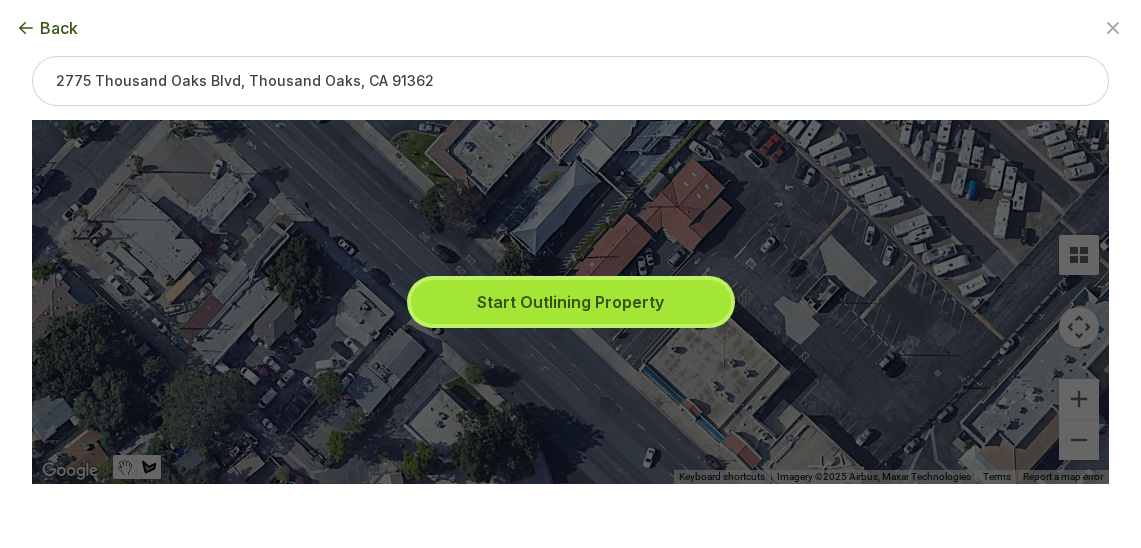 click on "Start Outlining Property" at bounding box center (571, 302) 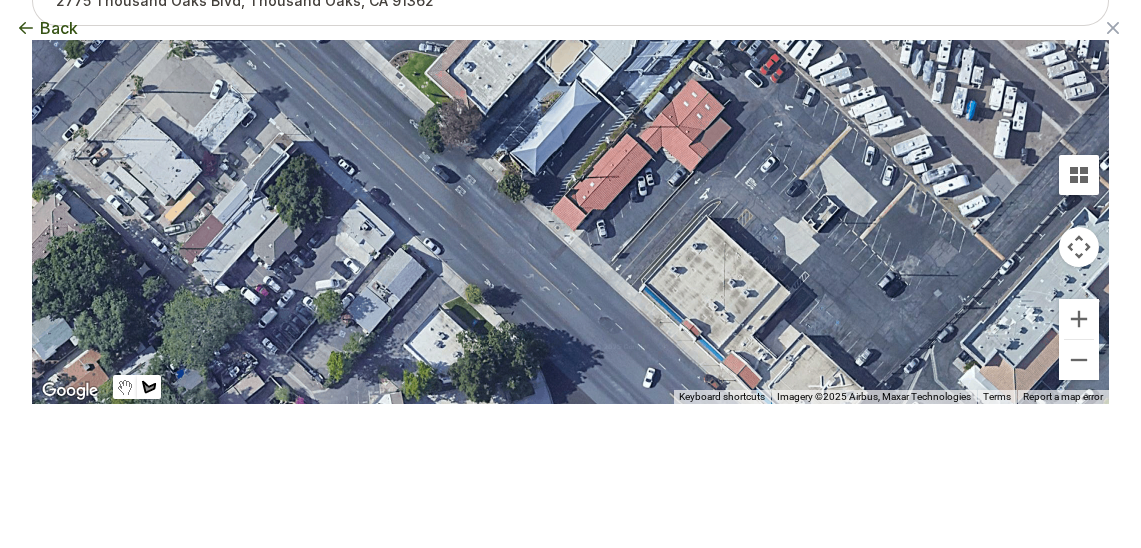 scroll, scrollTop: 40, scrollLeft: 0, axis: vertical 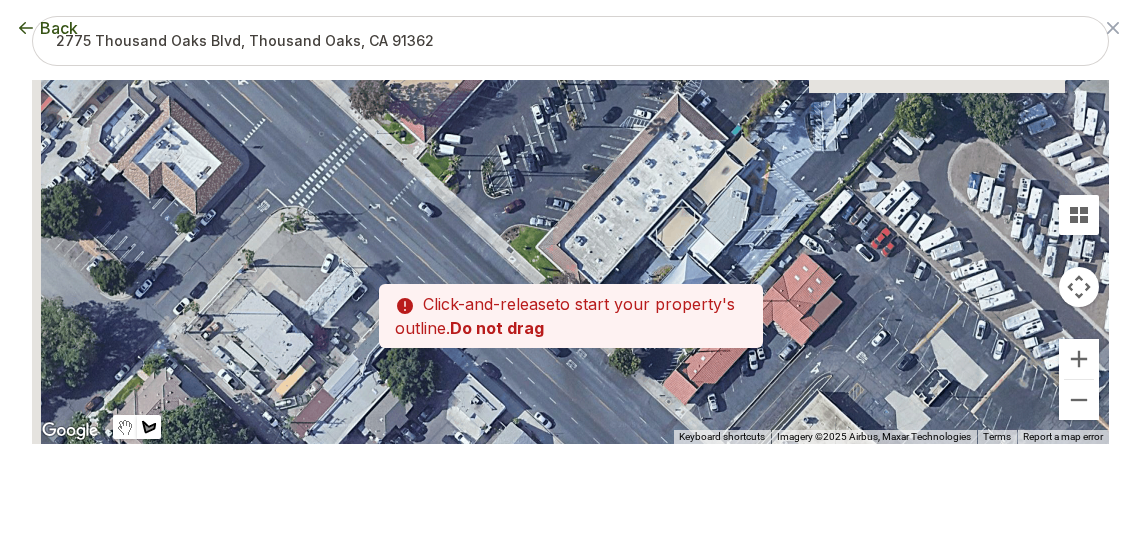 drag, startPoint x: 606, startPoint y: 246, endPoint x: 717, endPoint y: 381, distance: 174.77414 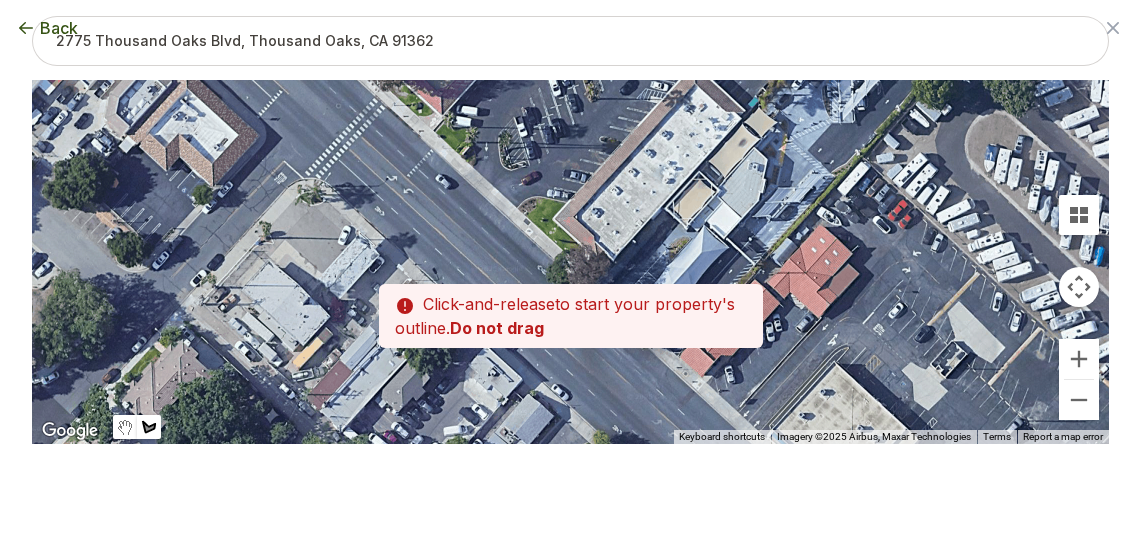 drag, startPoint x: 564, startPoint y: 155, endPoint x: 677, endPoint y: -33, distance: 219.34676 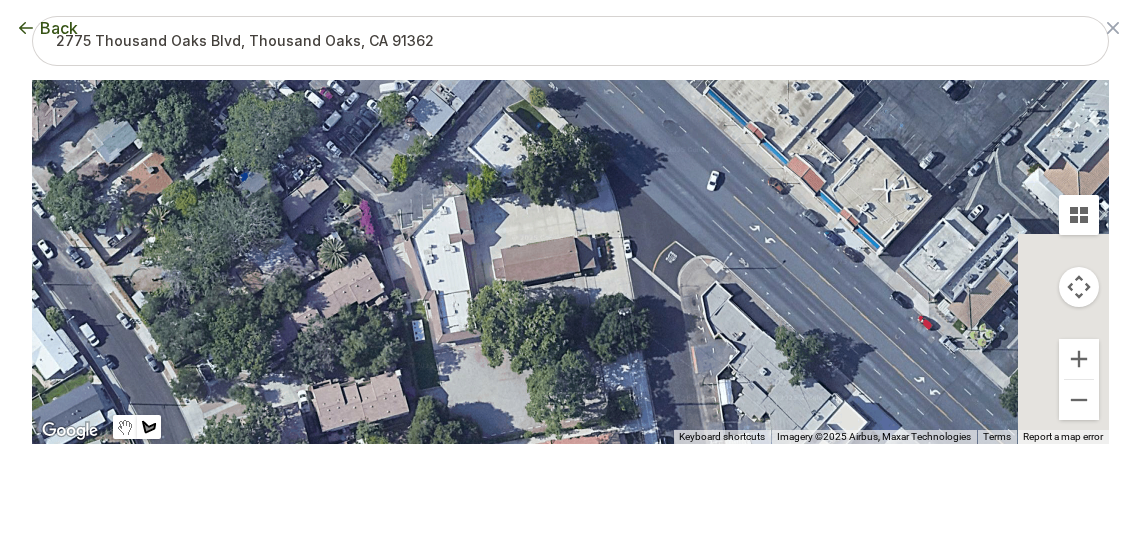drag, startPoint x: 680, startPoint y: 196, endPoint x: 488, endPoint y: 33, distance: 251.85909 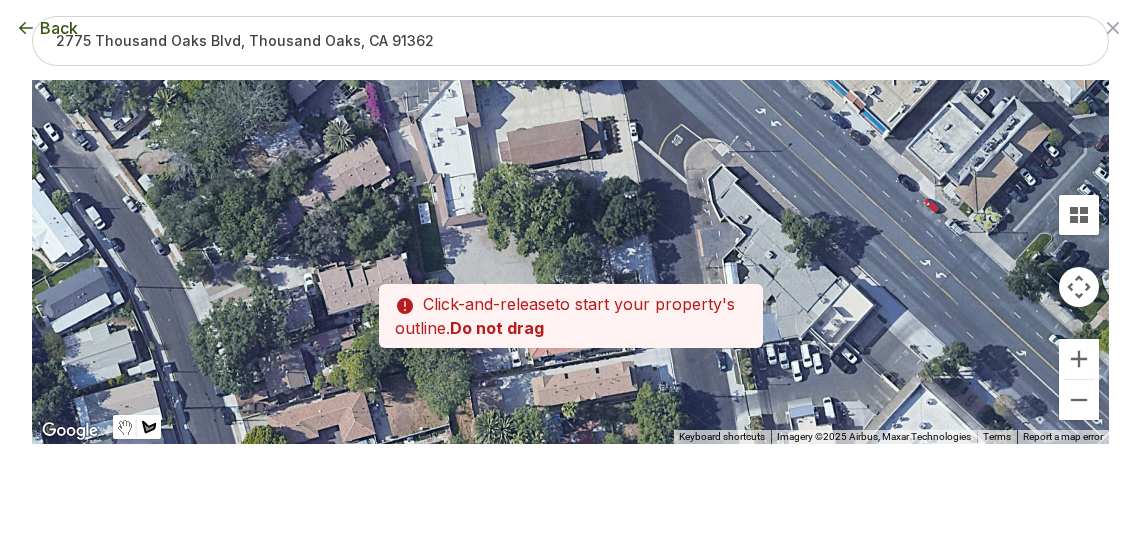 drag, startPoint x: 685, startPoint y: 252, endPoint x: 709, endPoint y: 230, distance: 32.55764 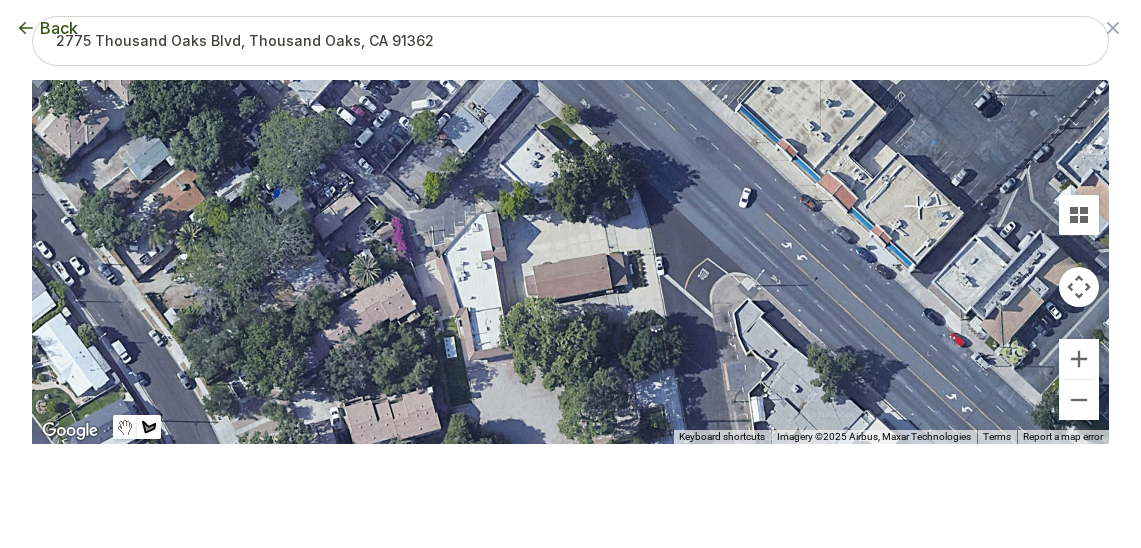 click on "Back" at bounding box center [570, 28] 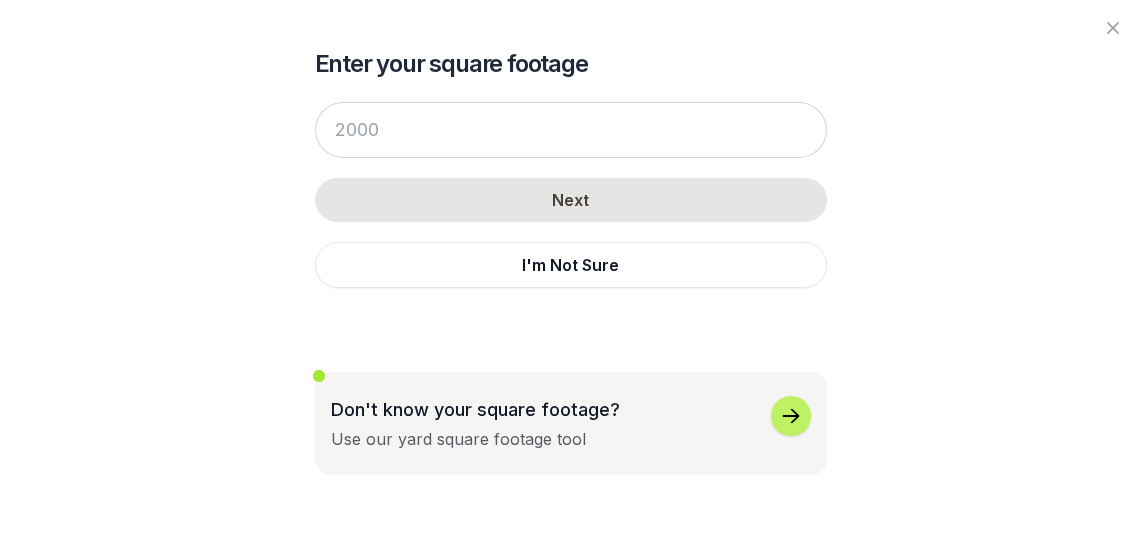 click on "Don't know your square footage? Use our yard square footage tool" at bounding box center [571, 423] 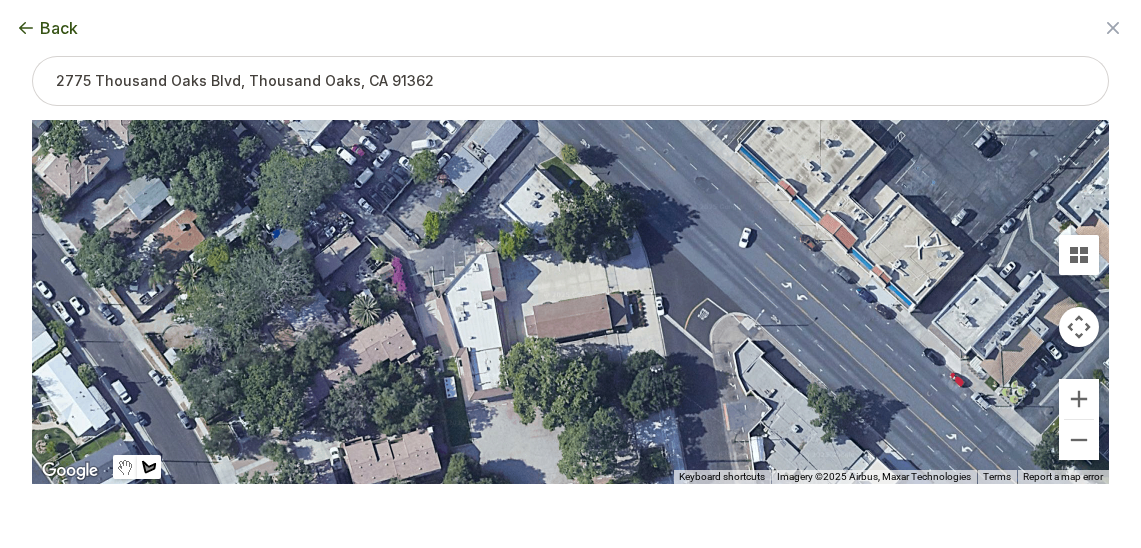 click 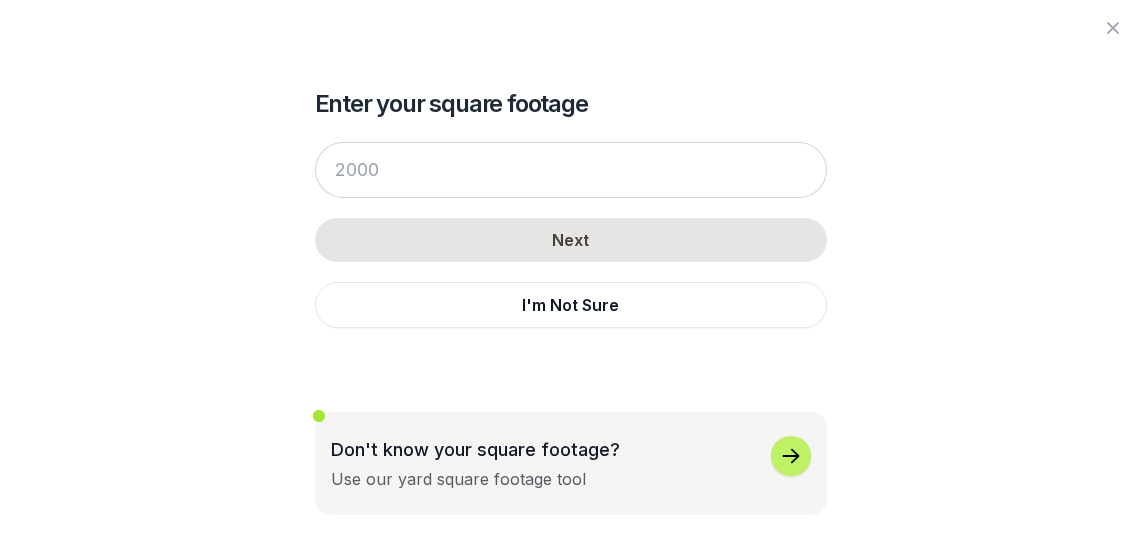 click at bounding box center [319, 416] 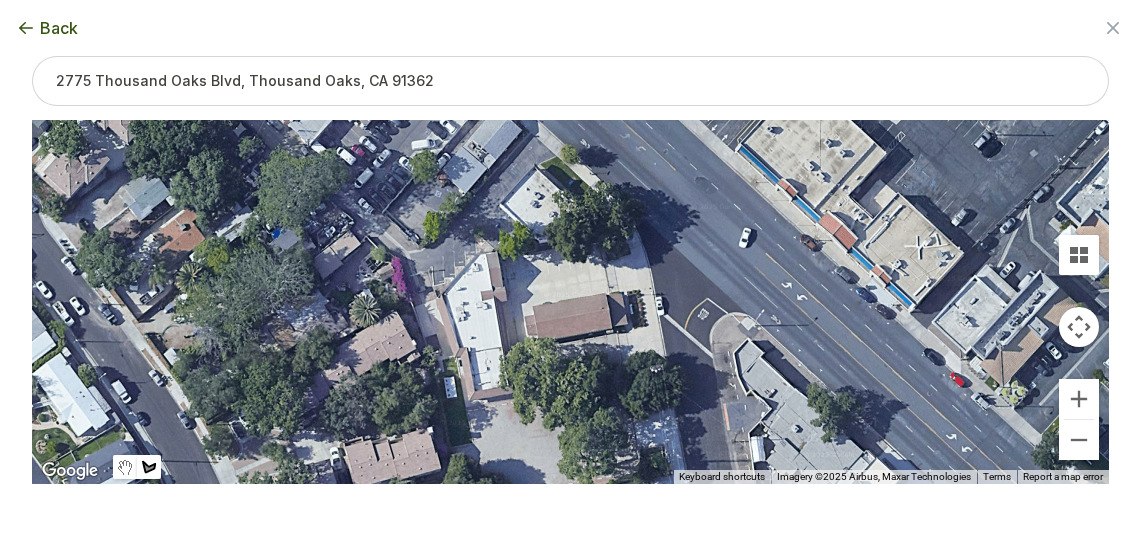 click 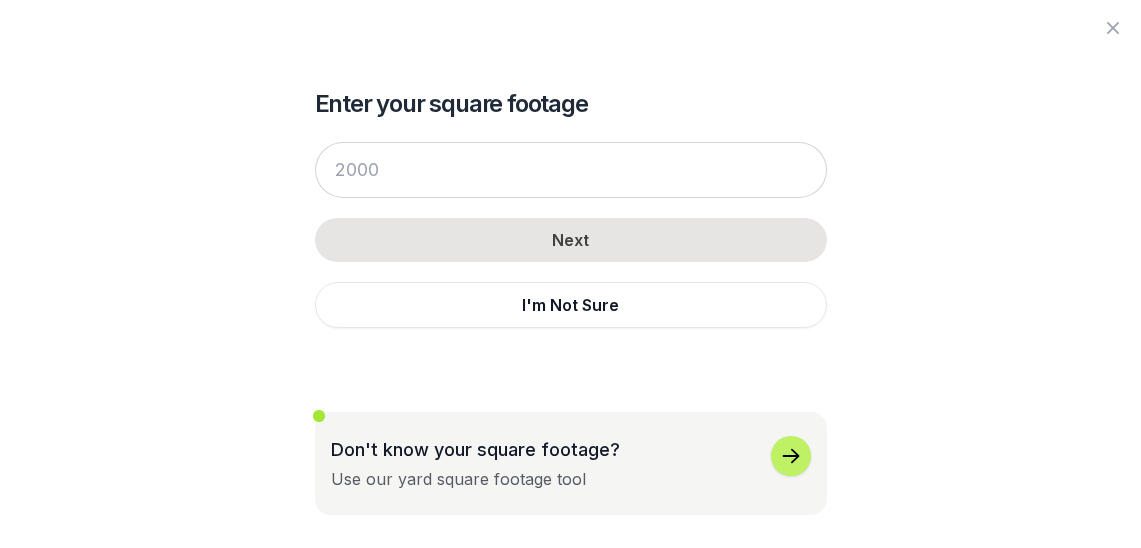 click on "Don't know your square footage?" at bounding box center [475, 449] 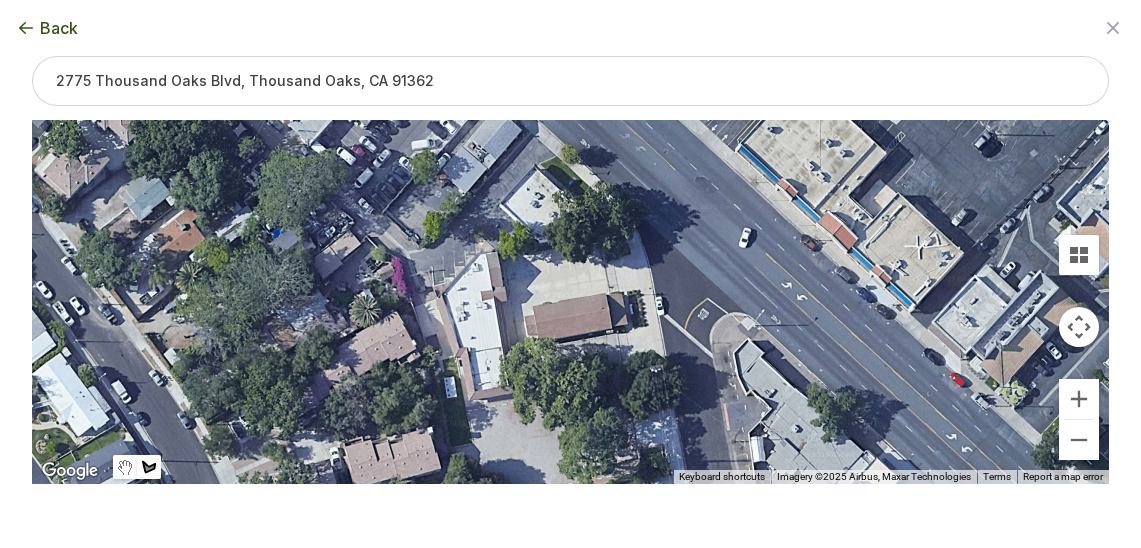 click 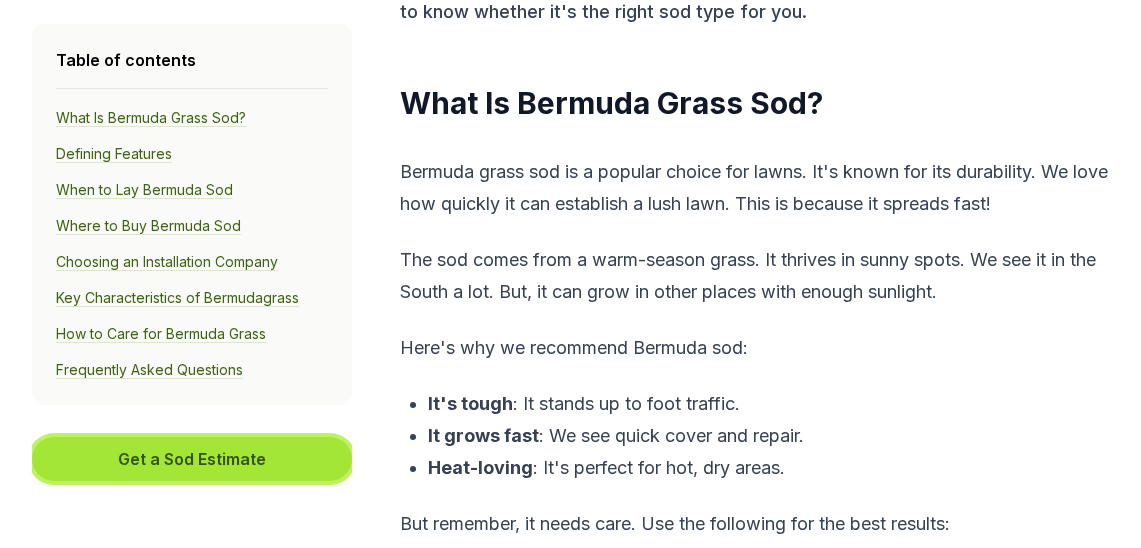click on "Get a Sod Estimate" at bounding box center (192, 459) 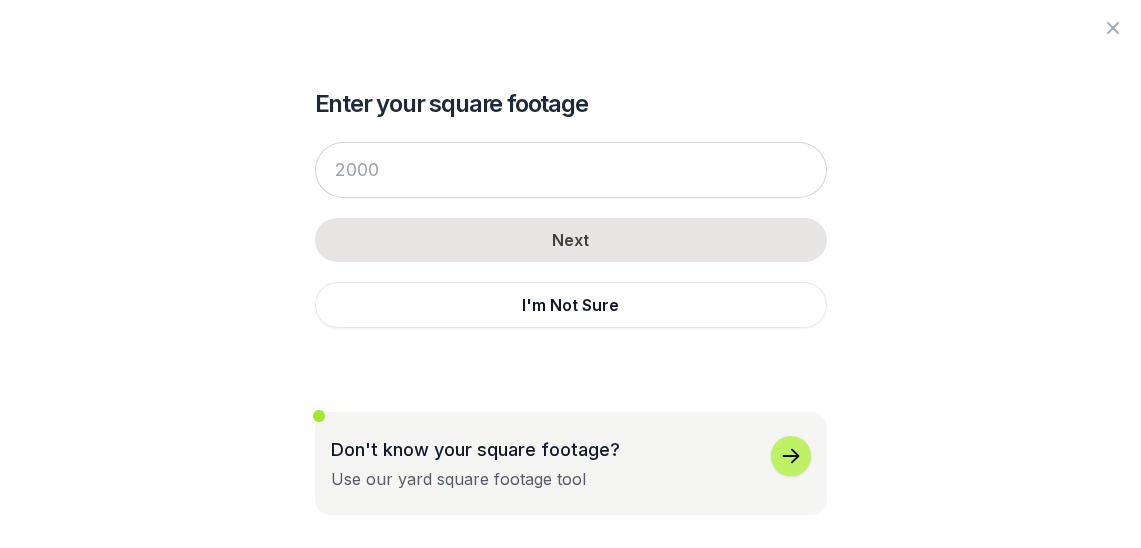 click 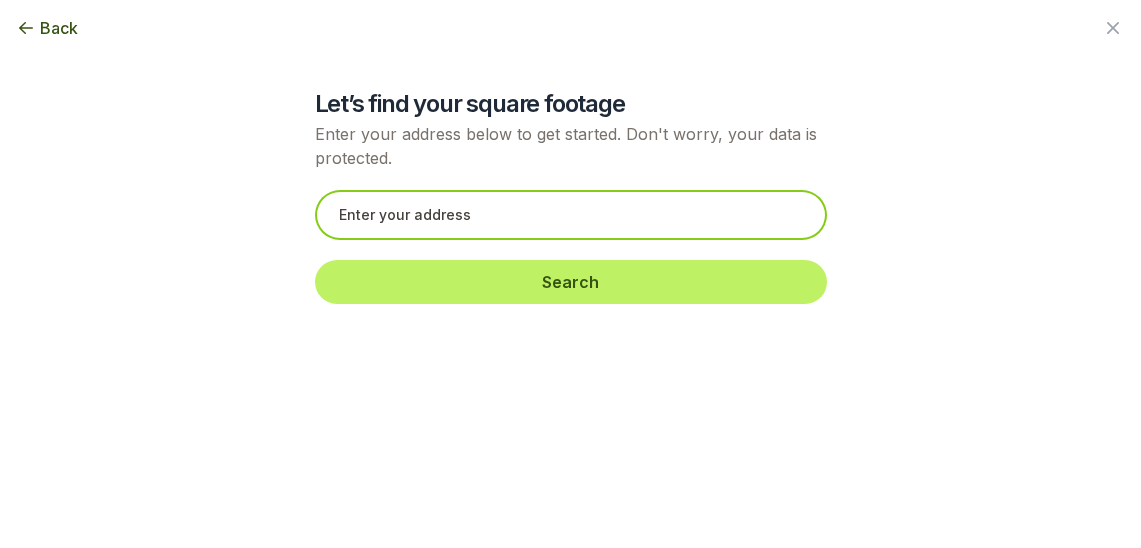 click at bounding box center [571, 215] 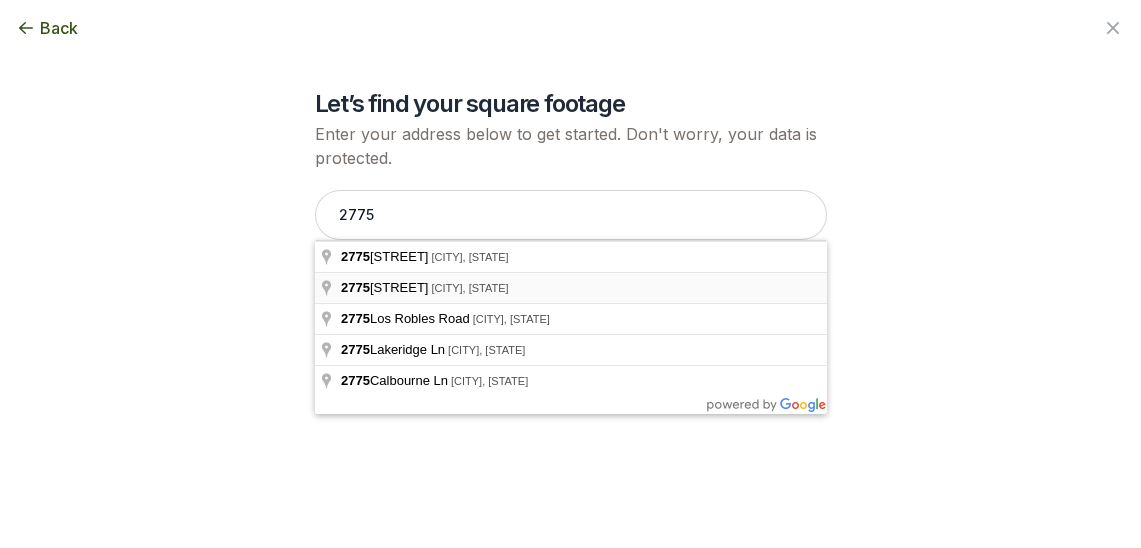 type on "[NUMBER] [STREET], [CITY], [STATE]" 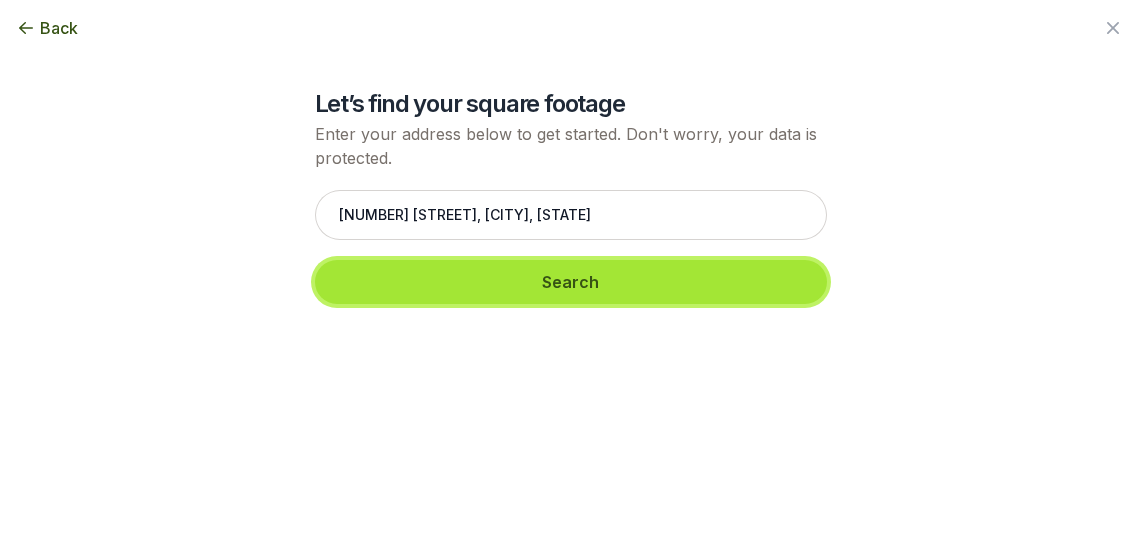 click on "Search" at bounding box center (571, 282) 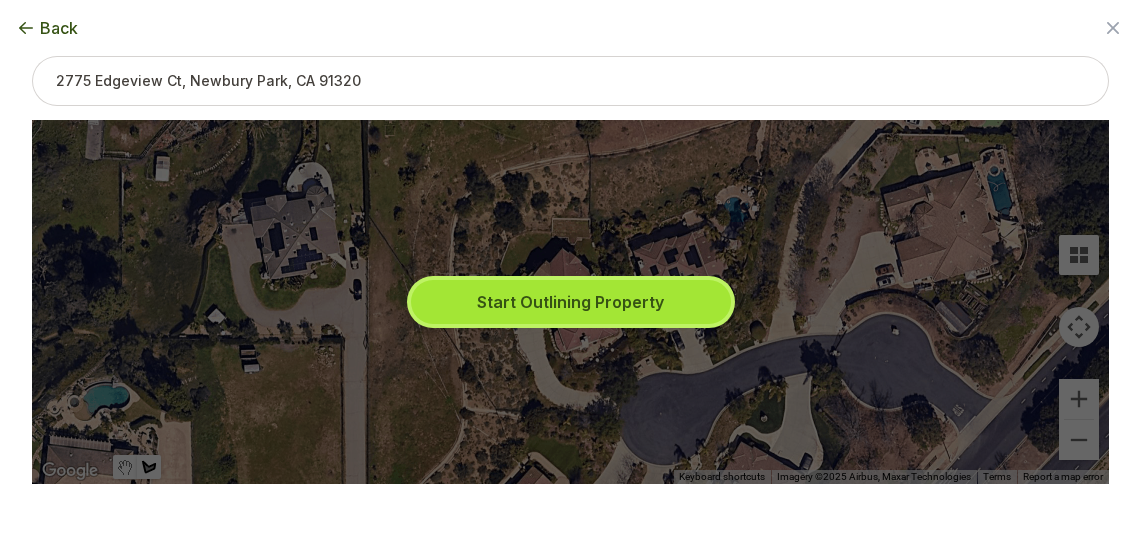 click on "Start Outlining Property" at bounding box center (571, 302) 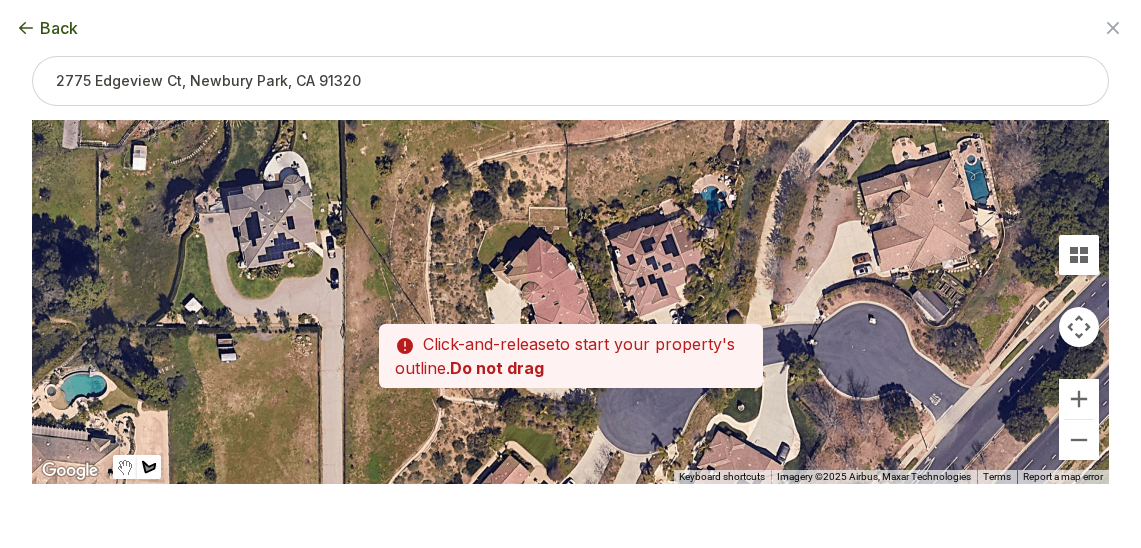 drag, startPoint x: 595, startPoint y: 263, endPoint x: 570, endPoint y: 252, distance: 27.313 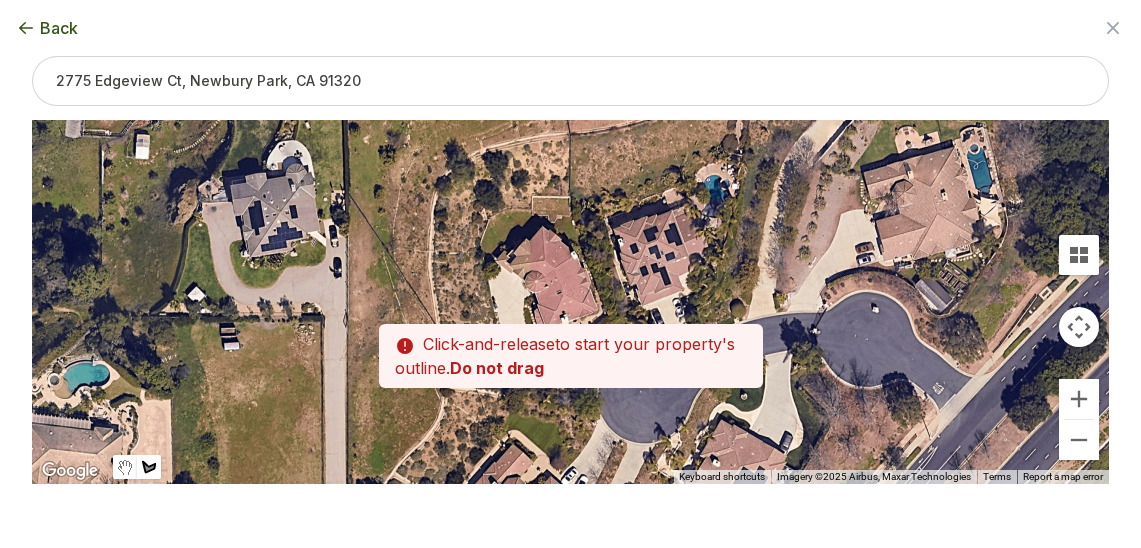 drag, startPoint x: 492, startPoint y: 259, endPoint x: 501, endPoint y: 235, distance: 25.632011 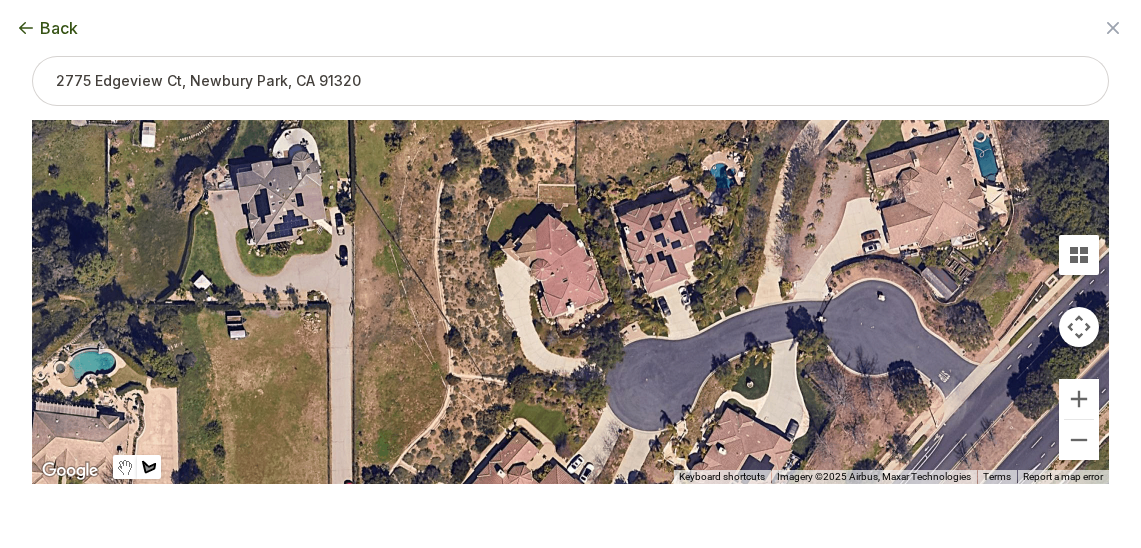 click at bounding box center (571, 302) 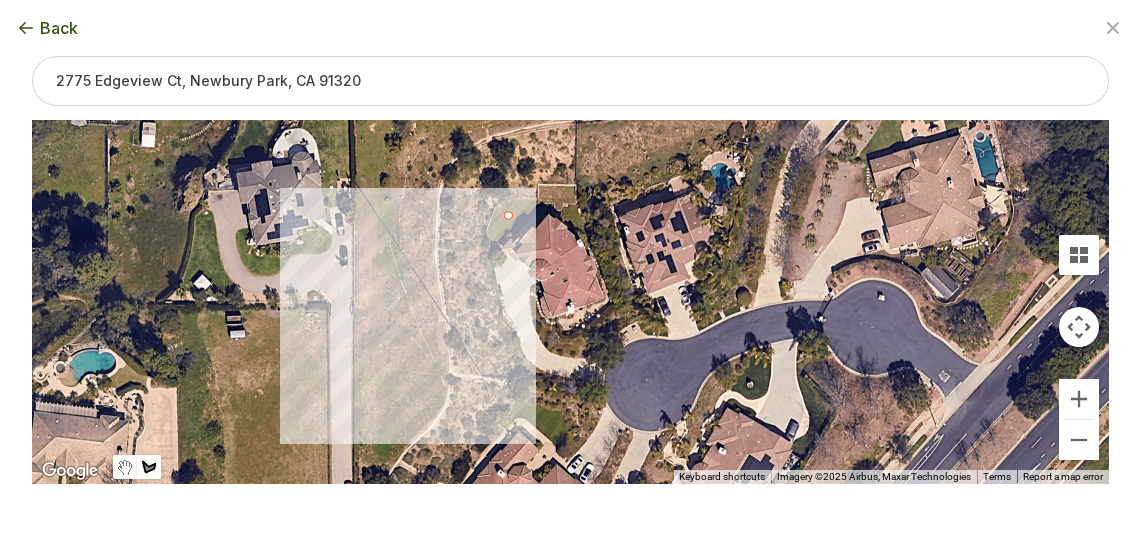 click at bounding box center [571, 302] 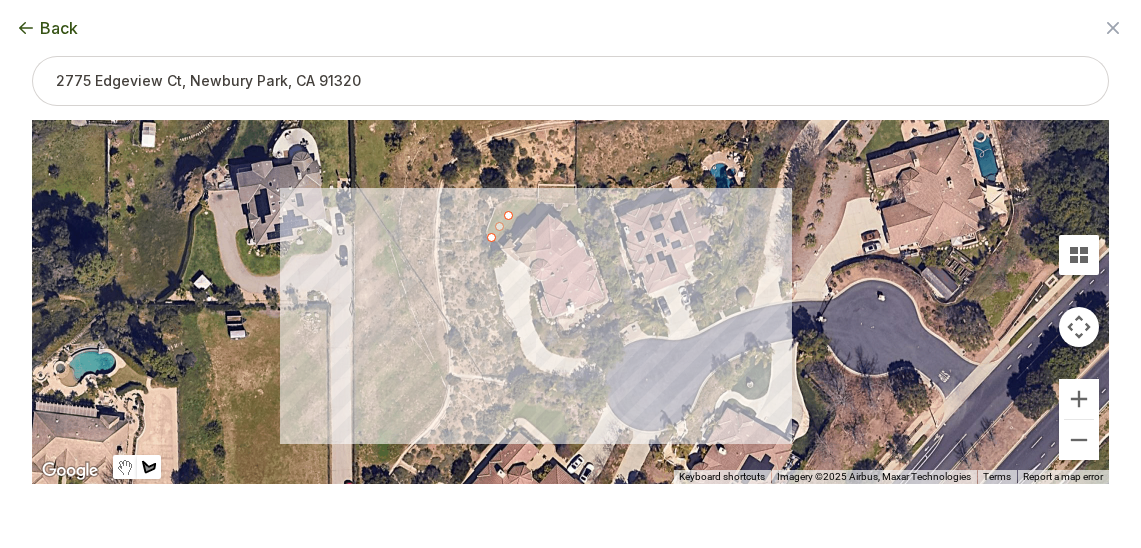 click at bounding box center (571, 302) 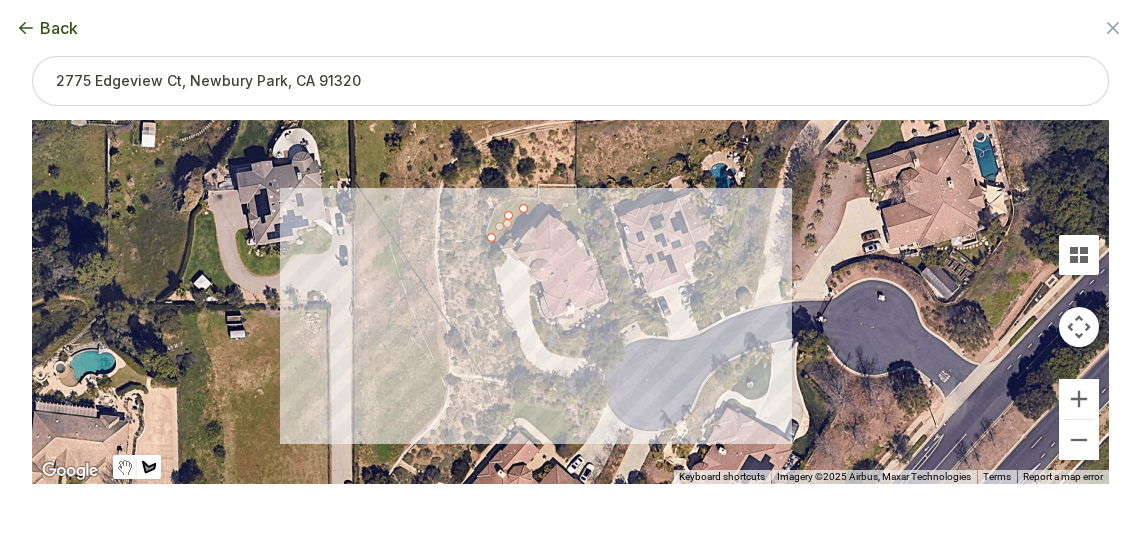 click at bounding box center [571, 302] 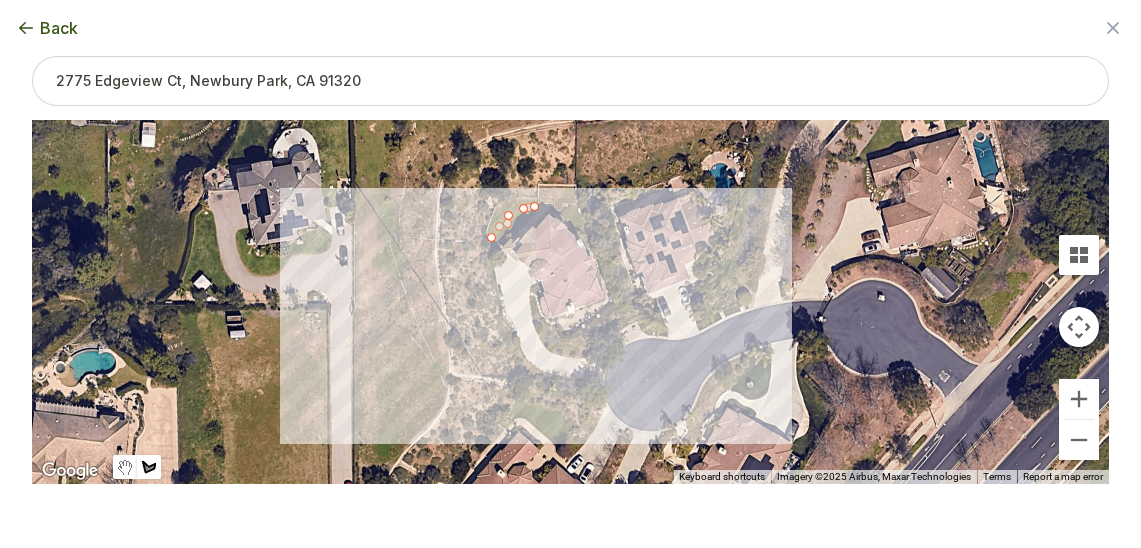 click at bounding box center (571, 302) 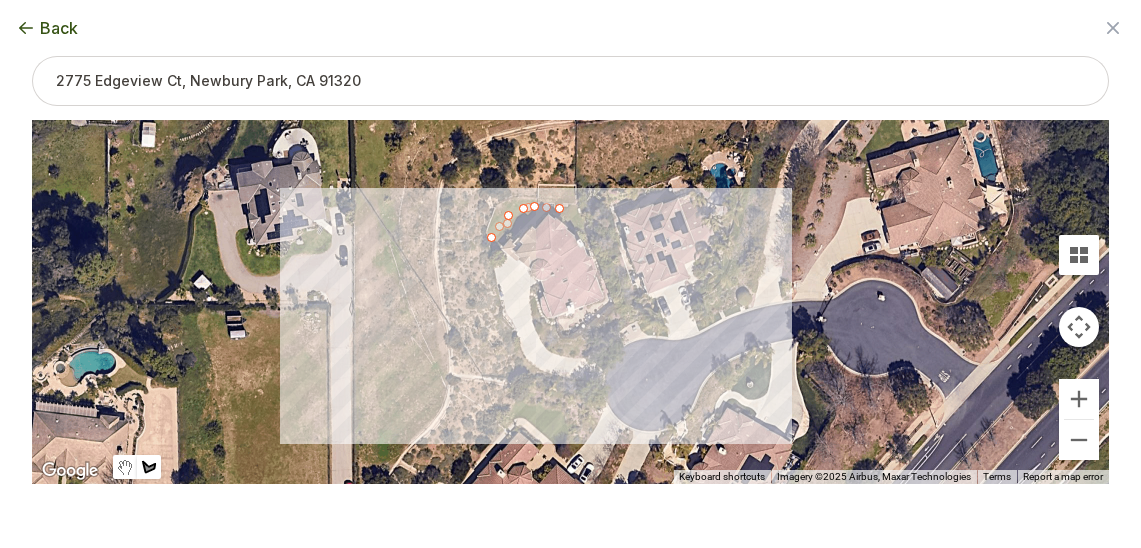 click at bounding box center [571, 302] 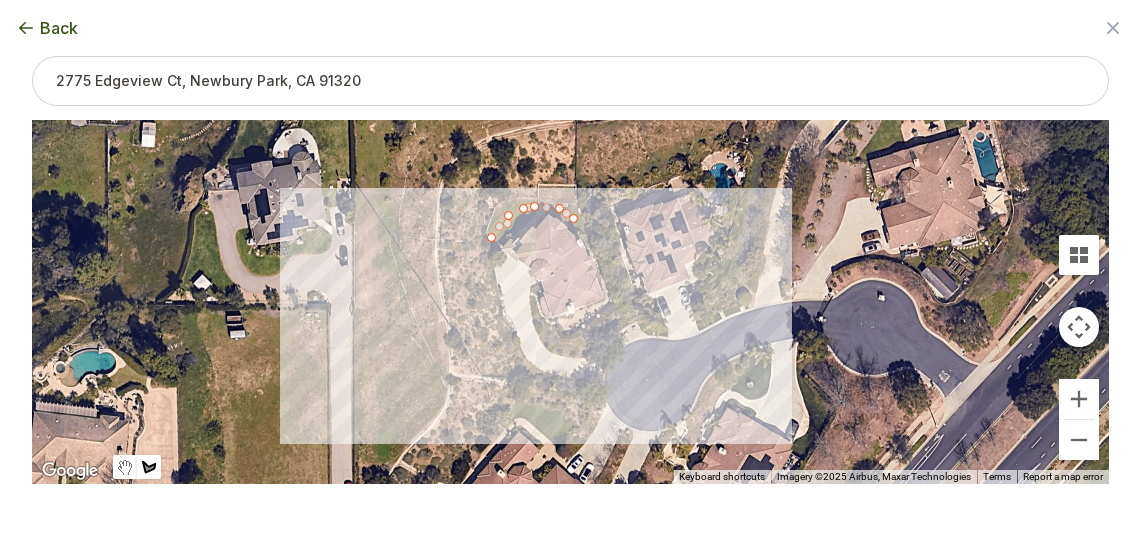 click at bounding box center (571, 302) 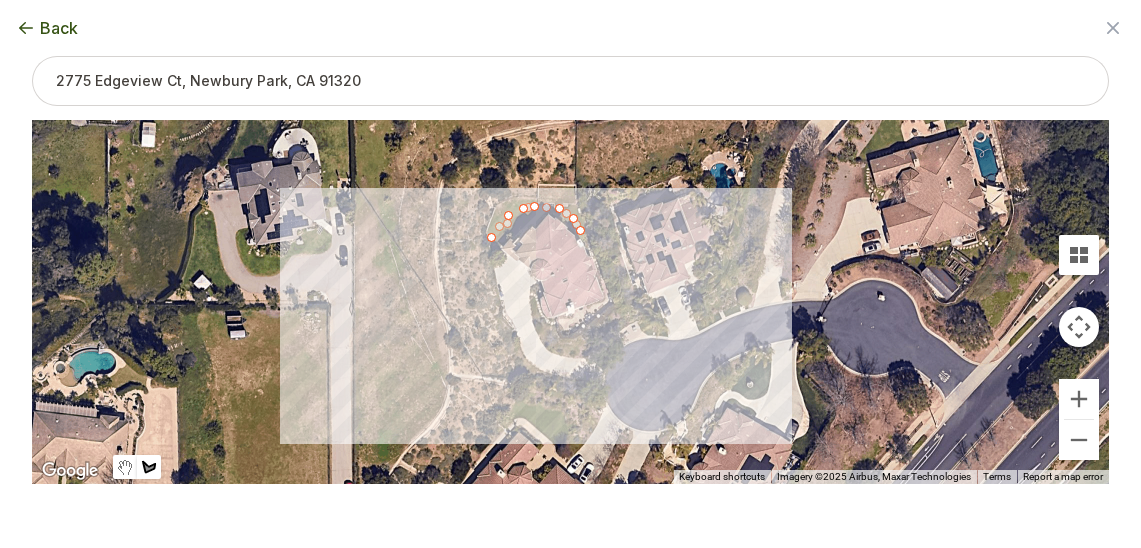 click at bounding box center [571, 302] 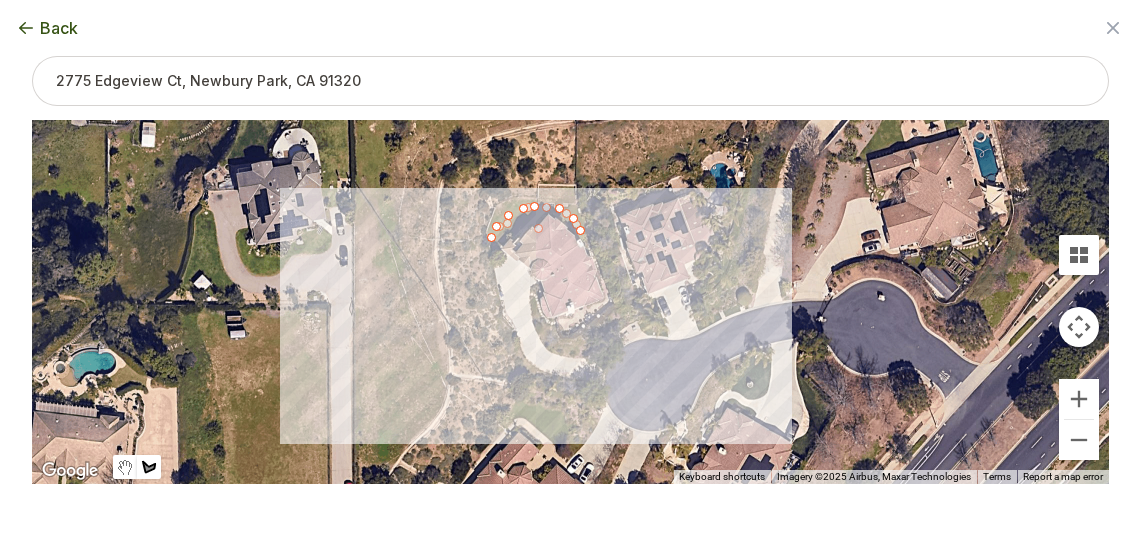 click at bounding box center [571, 302] 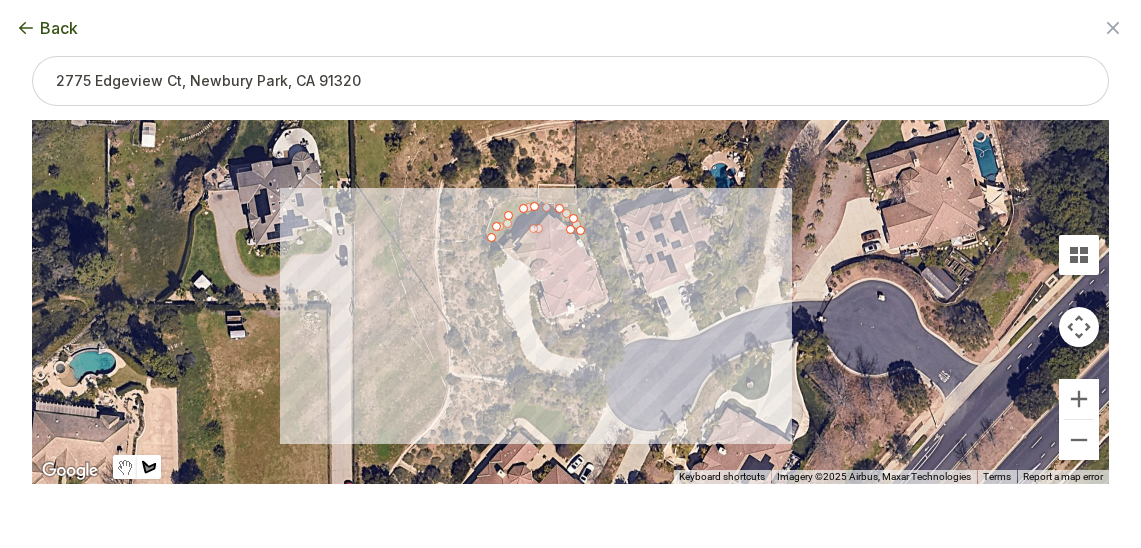 click at bounding box center [571, 302] 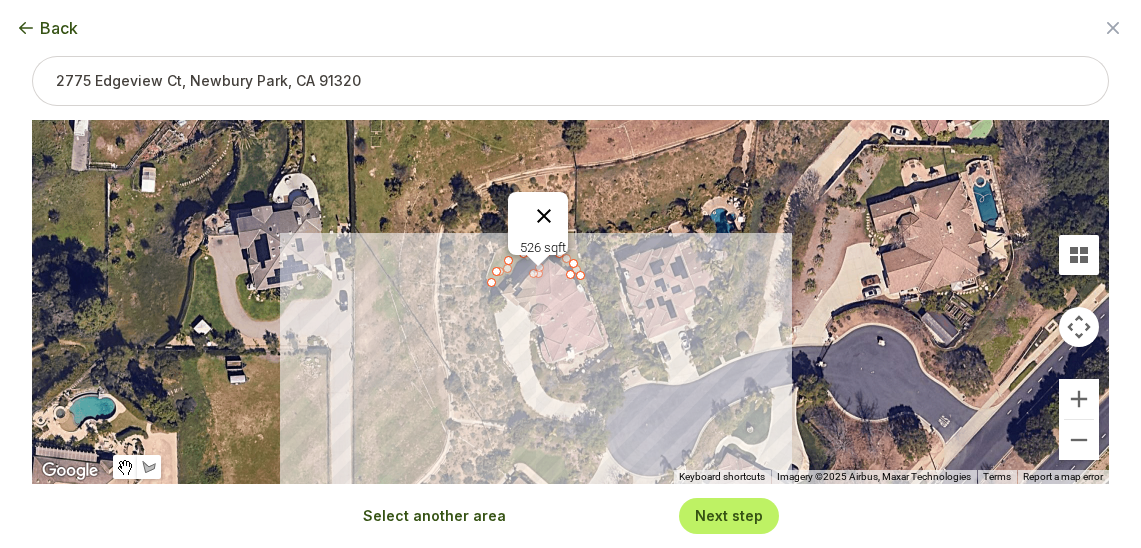 click at bounding box center (544, 216) 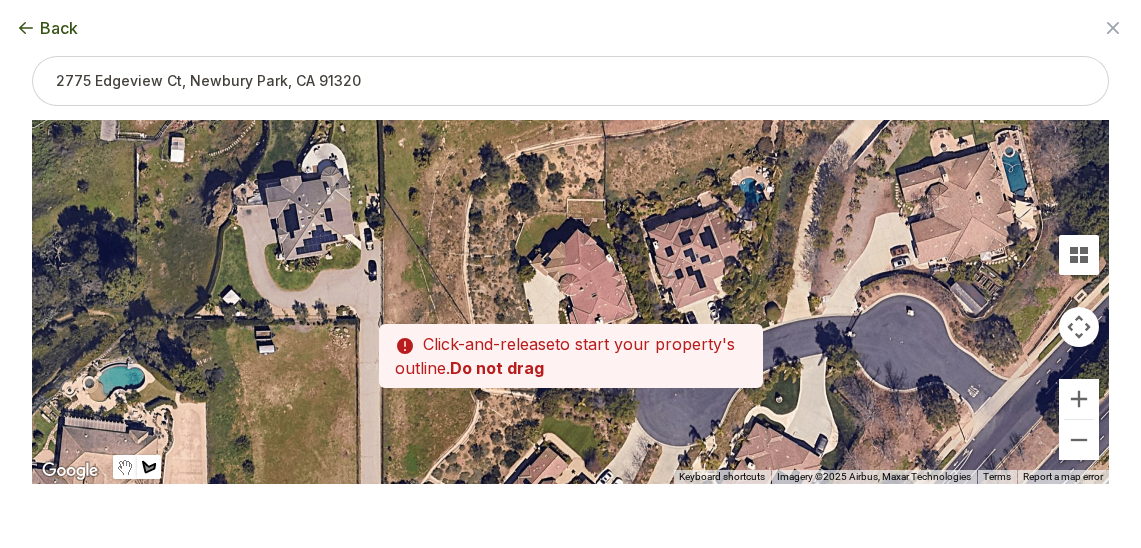 drag, startPoint x: 494, startPoint y: 285, endPoint x: 526, endPoint y: 251, distance: 46.69047 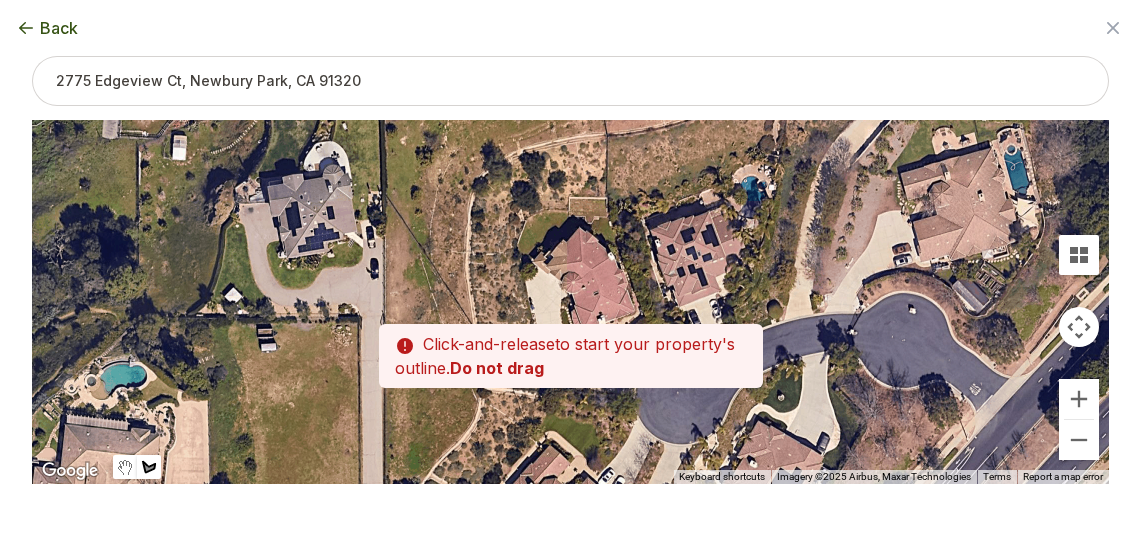 click at bounding box center [571, 302] 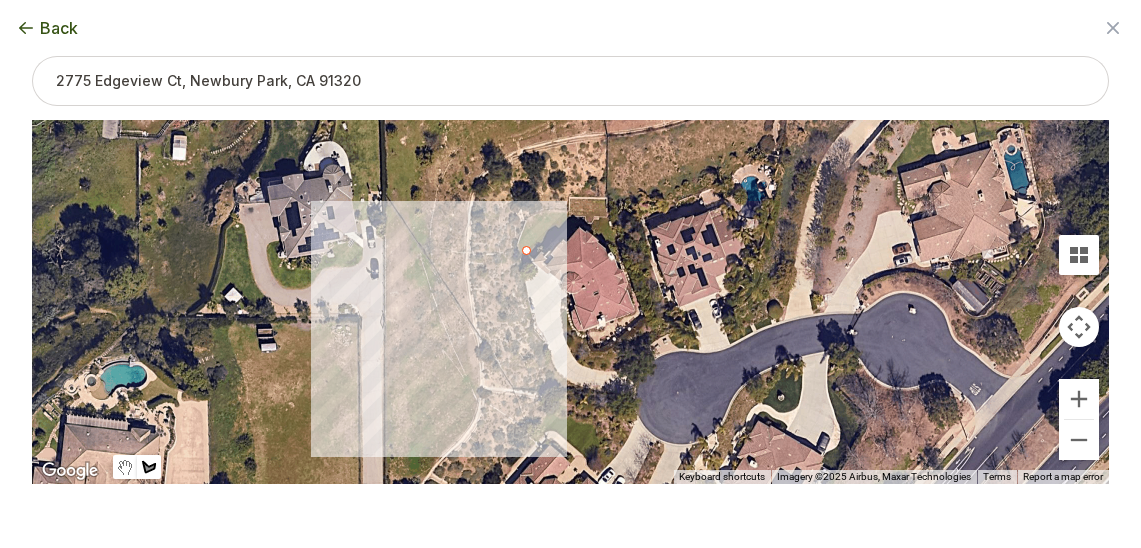 click at bounding box center (571, 302) 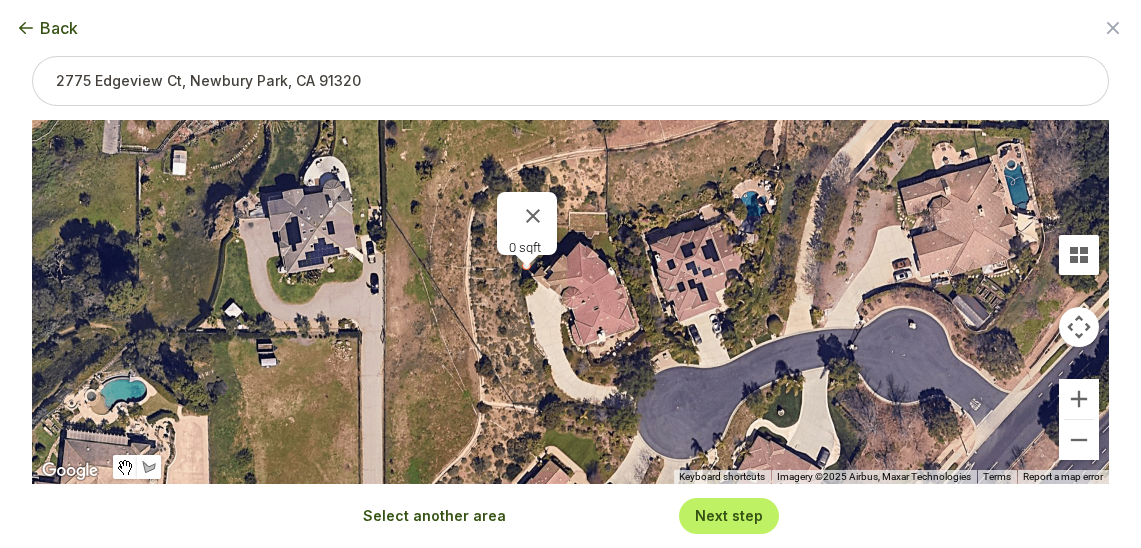 click on "0 sqft" at bounding box center [570, 302] 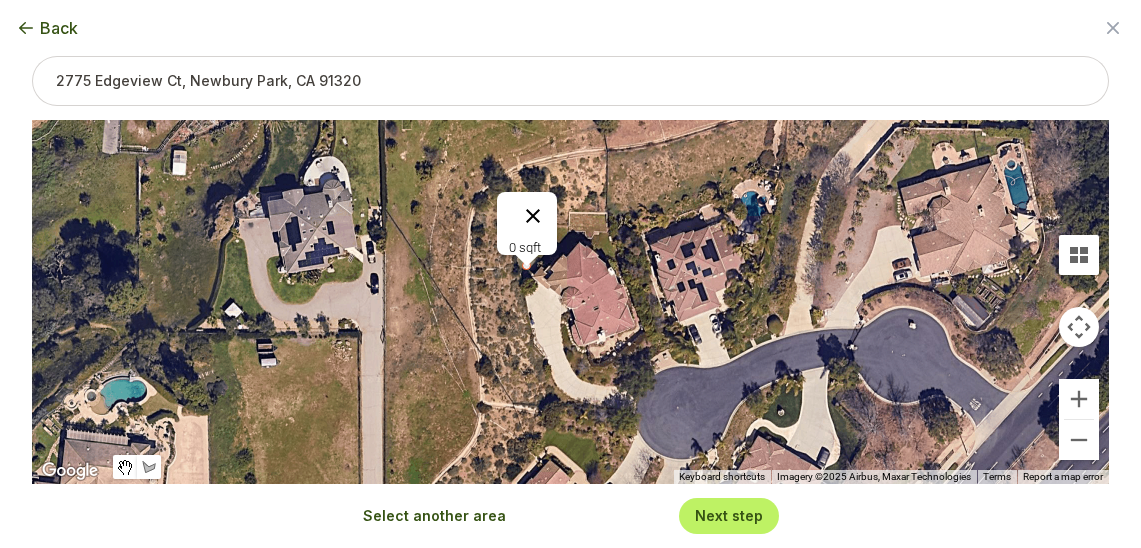 click at bounding box center (533, 216) 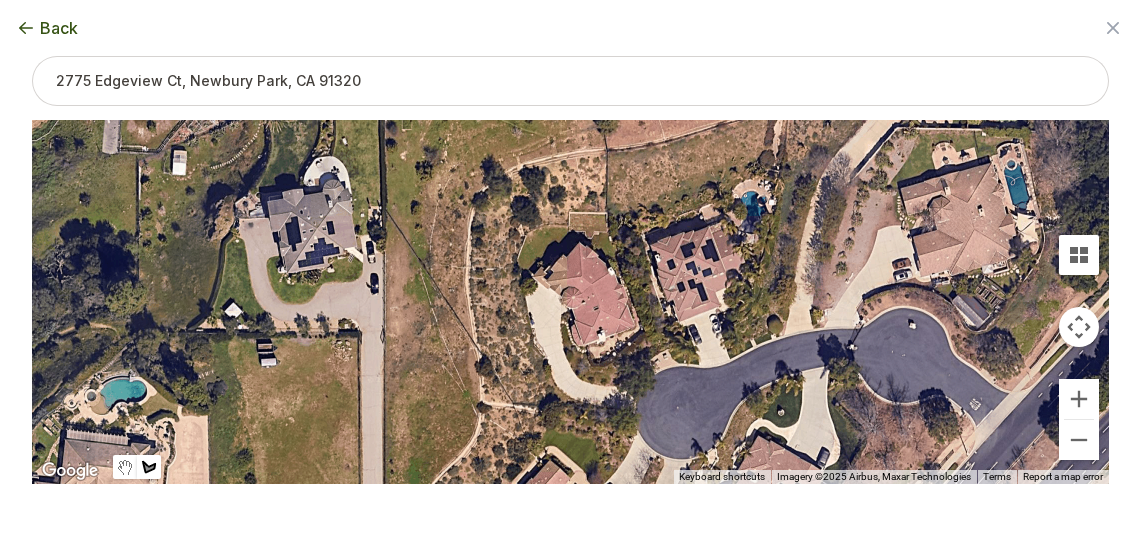 click at bounding box center (571, 302) 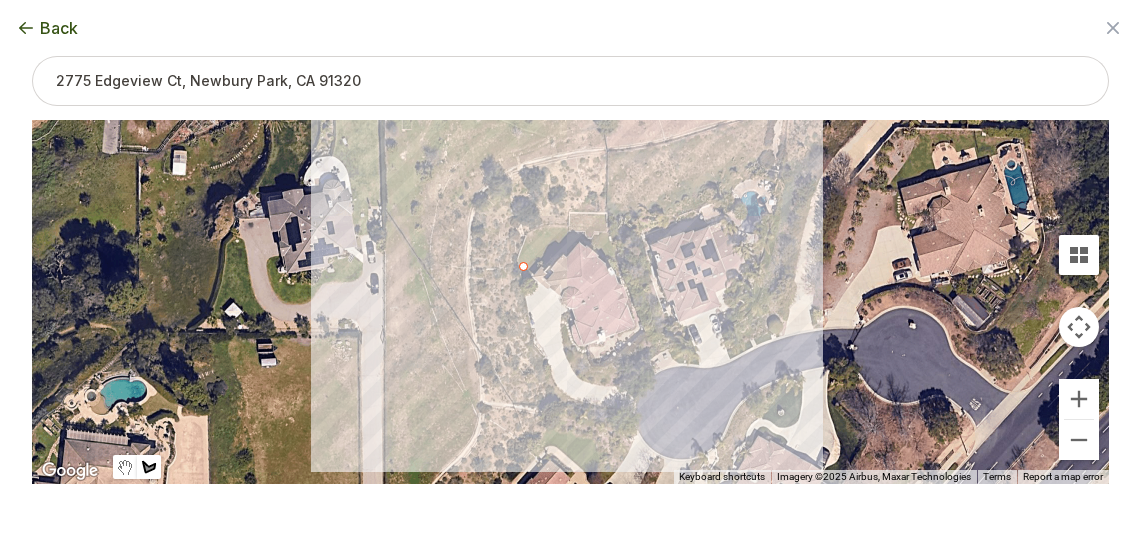 click at bounding box center (571, 302) 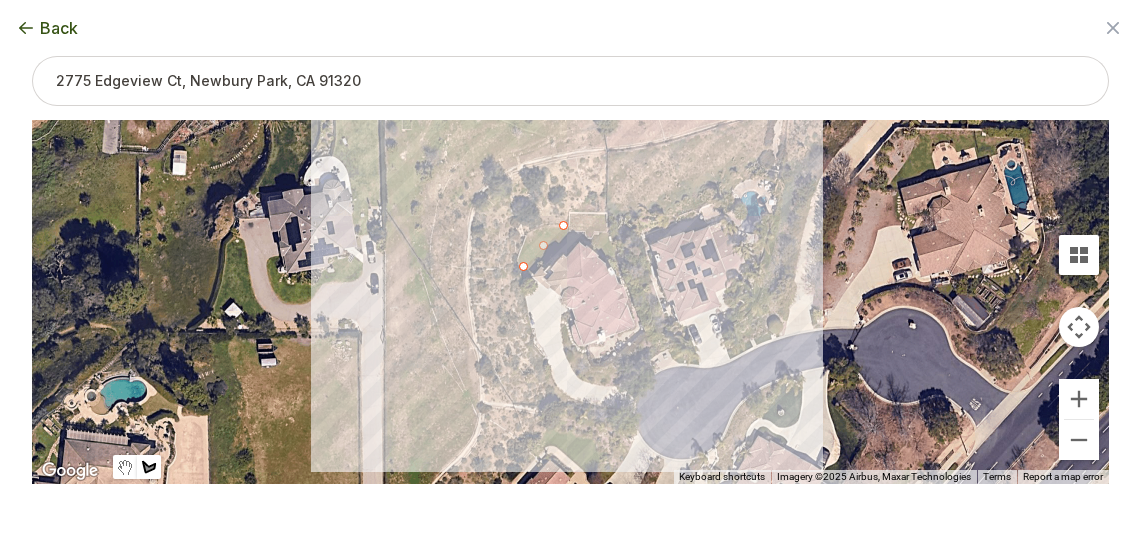 click at bounding box center (571, 302) 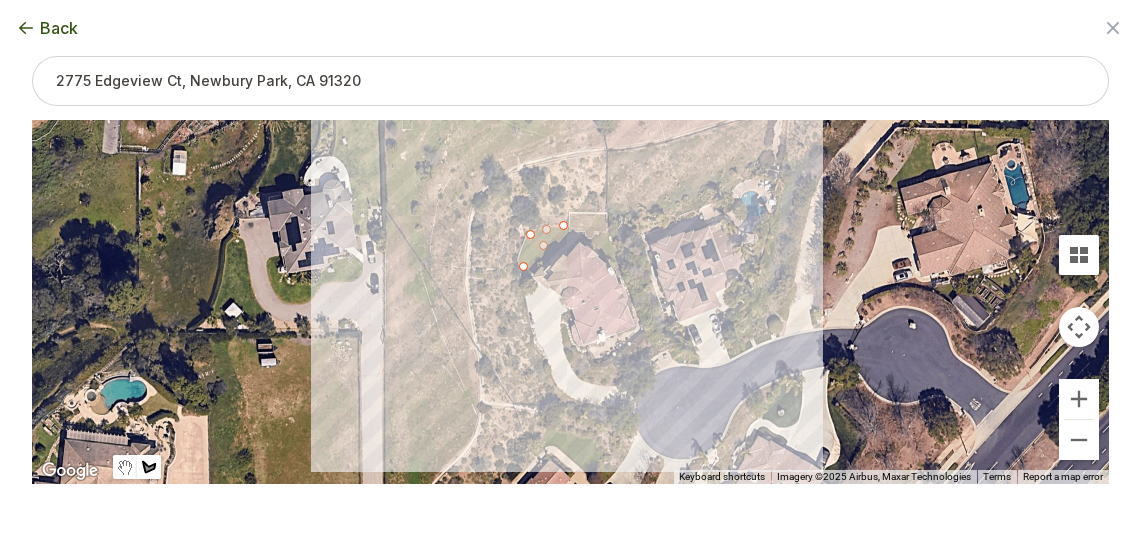 click at bounding box center (571, 302) 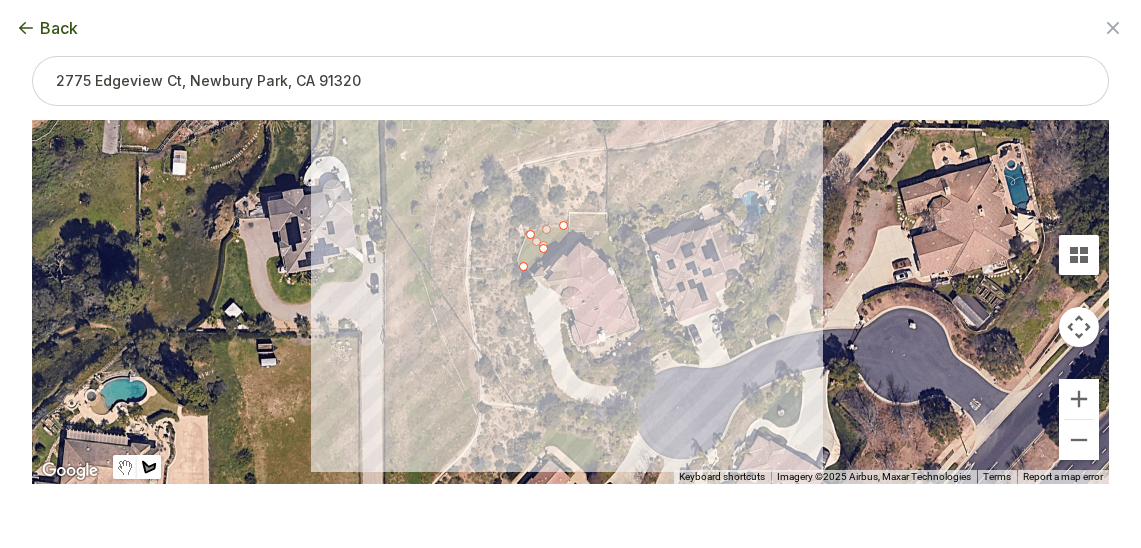 click at bounding box center [571, 302] 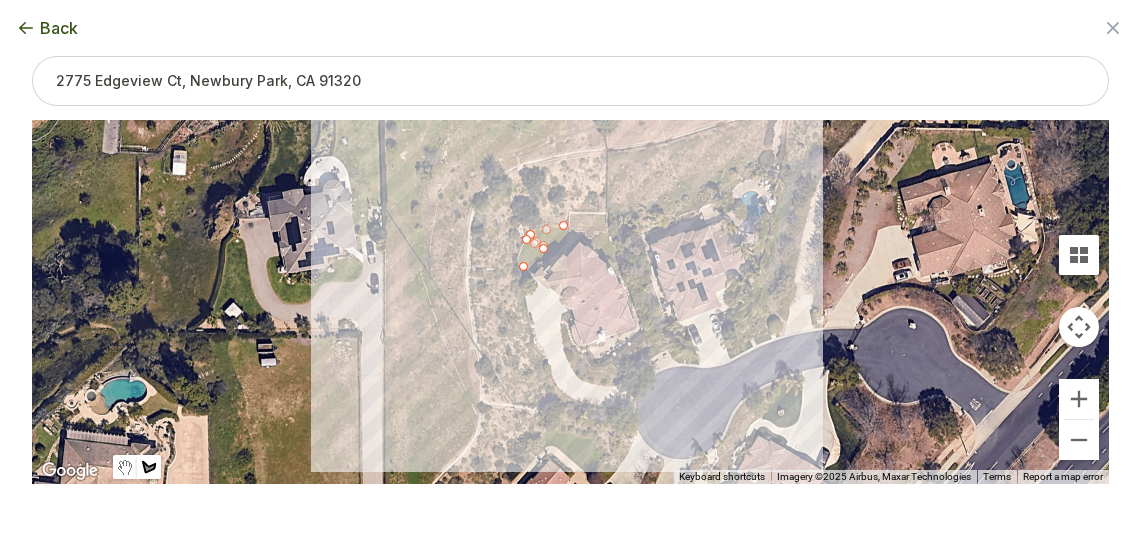 click at bounding box center (571, 302) 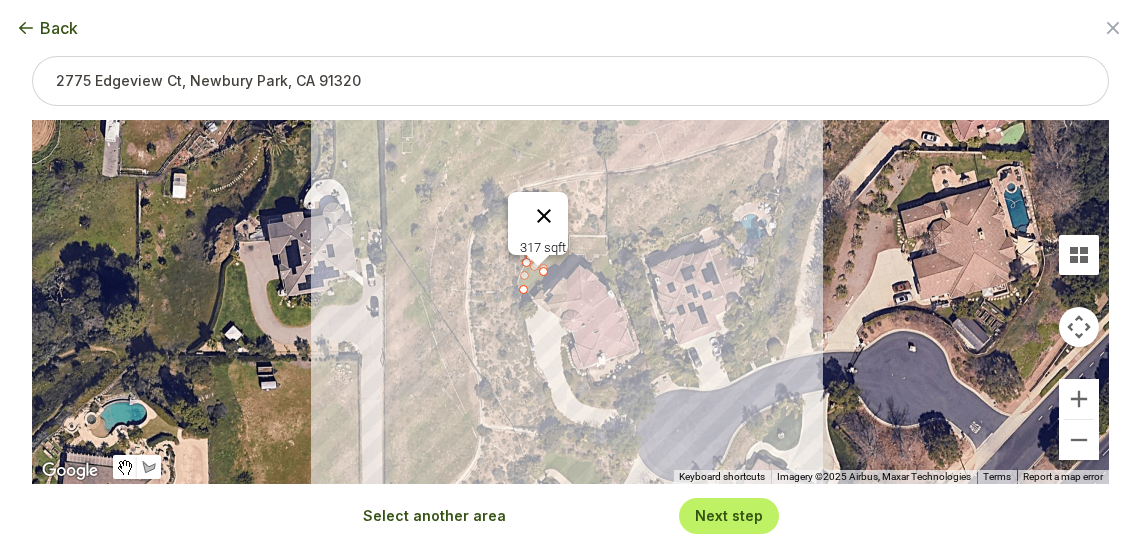 click at bounding box center [544, 216] 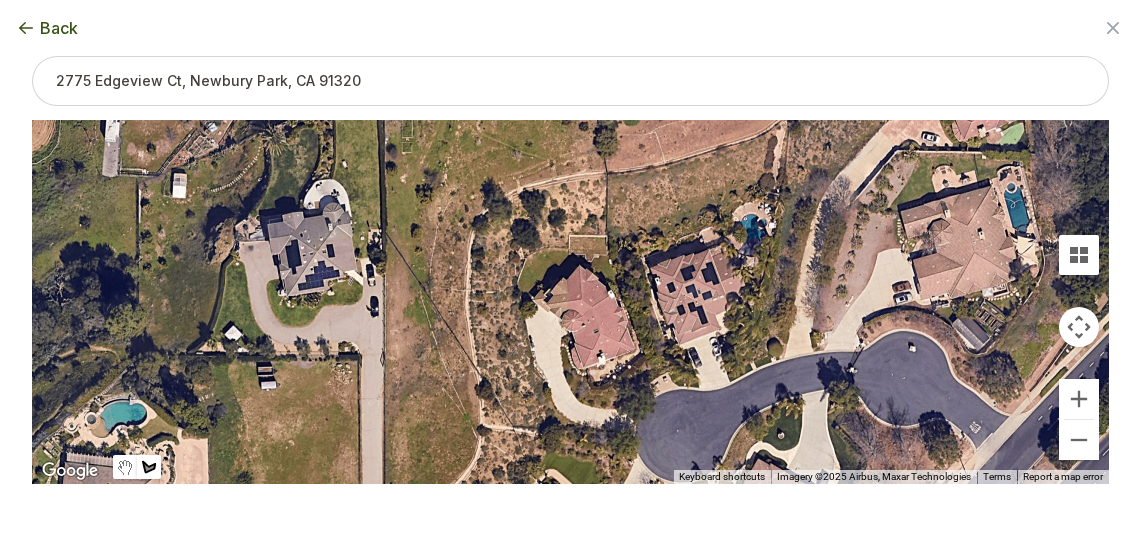 click at bounding box center (571, 302) 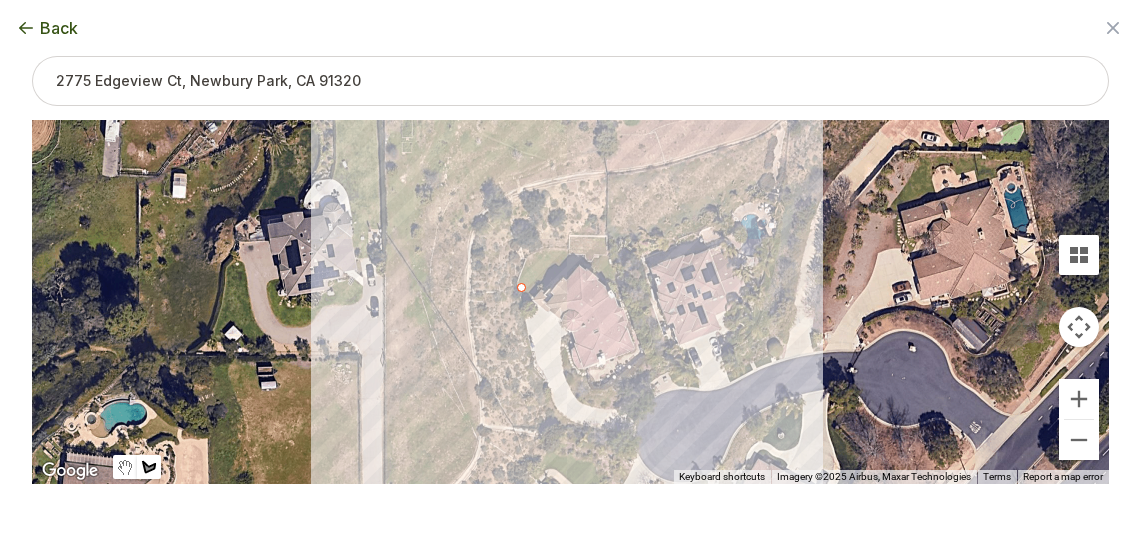 click at bounding box center [571, 302] 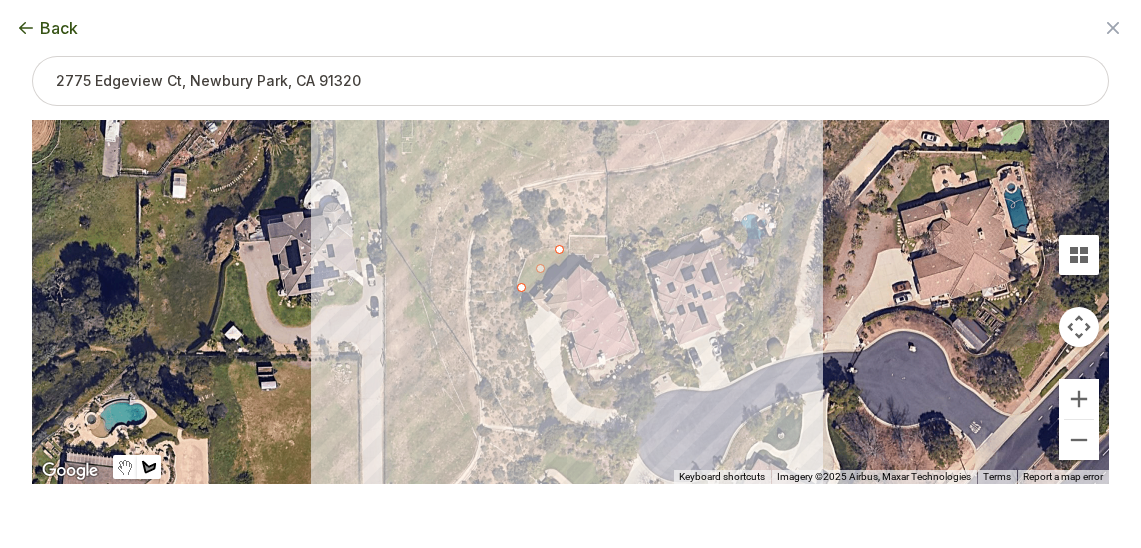 click at bounding box center [571, 302] 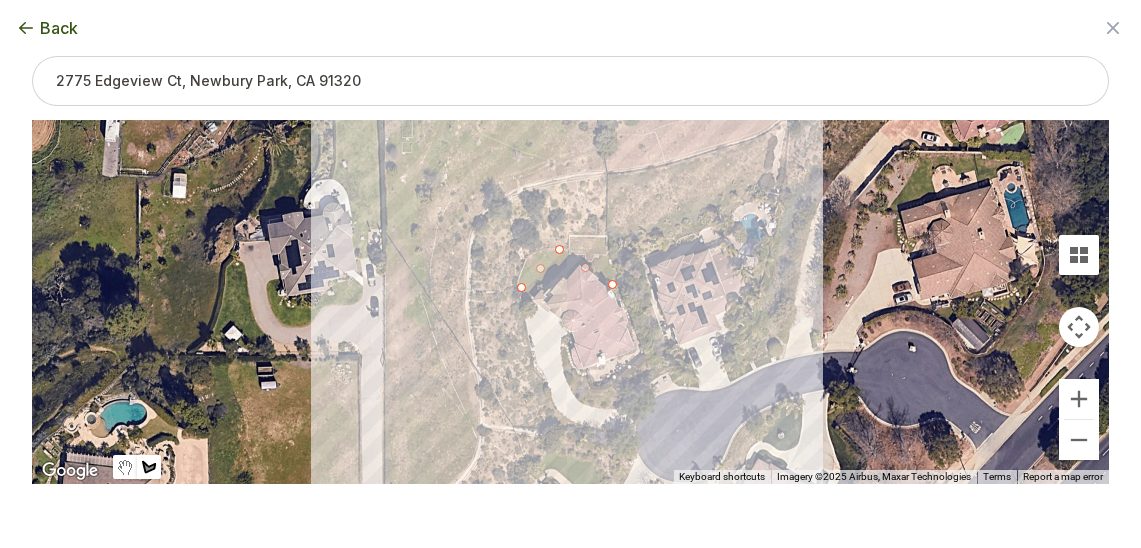 click at bounding box center [571, 302] 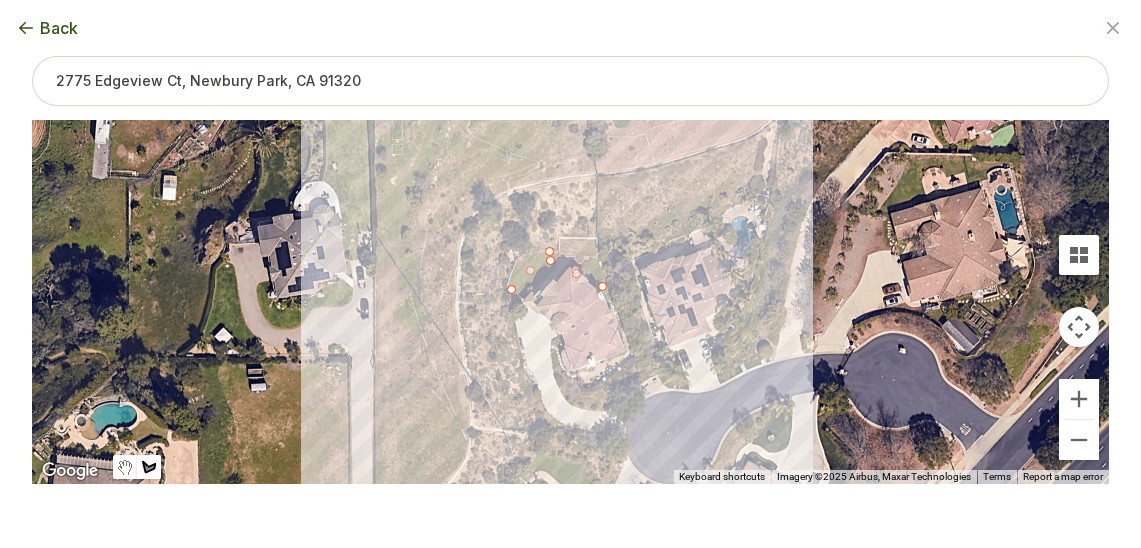 drag, startPoint x: 563, startPoint y: 260, endPoint x: 551, endPoint y: 259, distance: 12.0415945 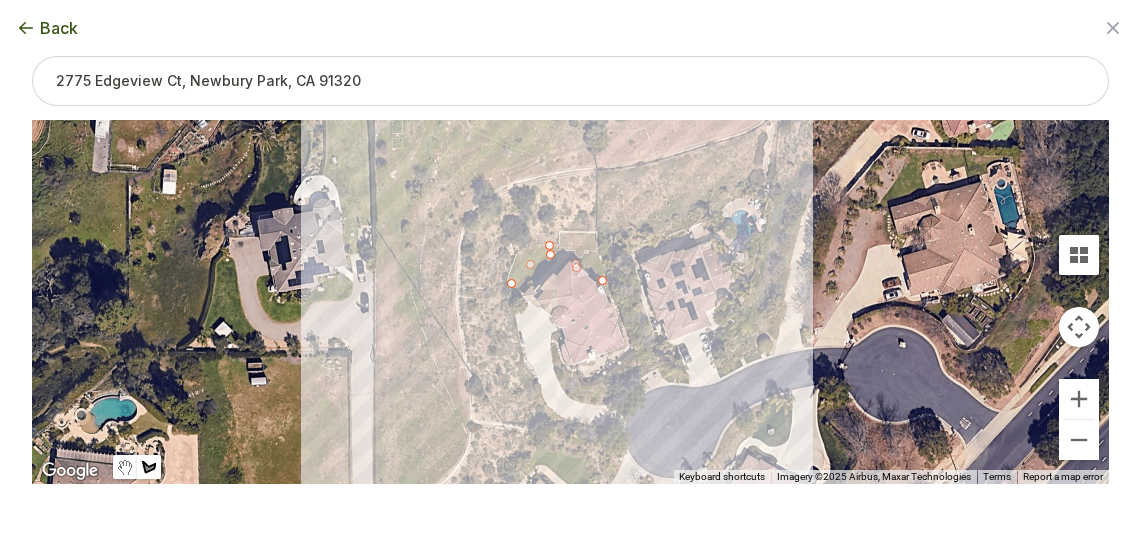 click at bounding box center (571, 302) 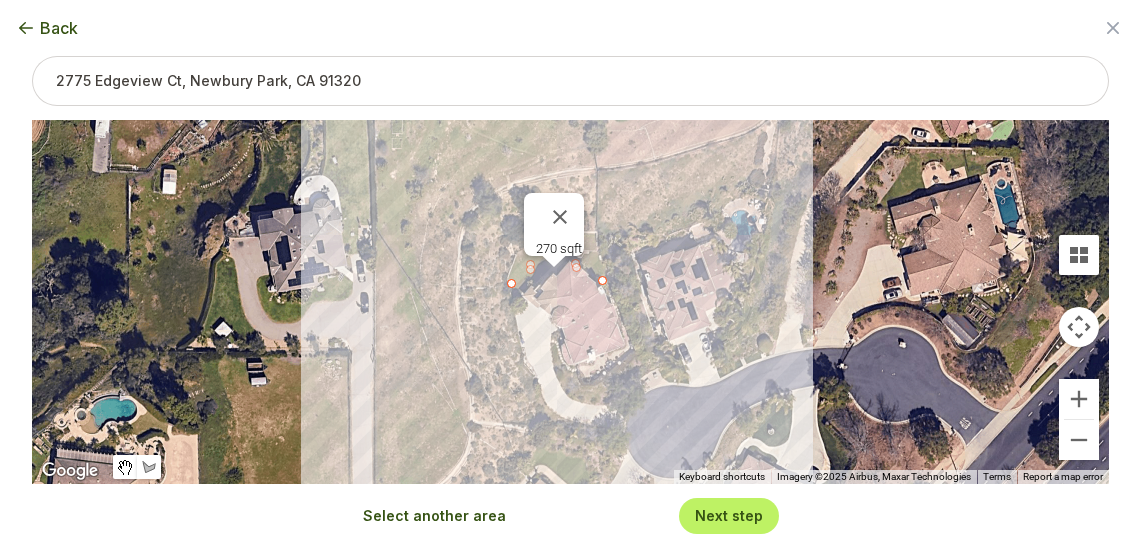 click on "Next step" at bounding box center (729, 515) 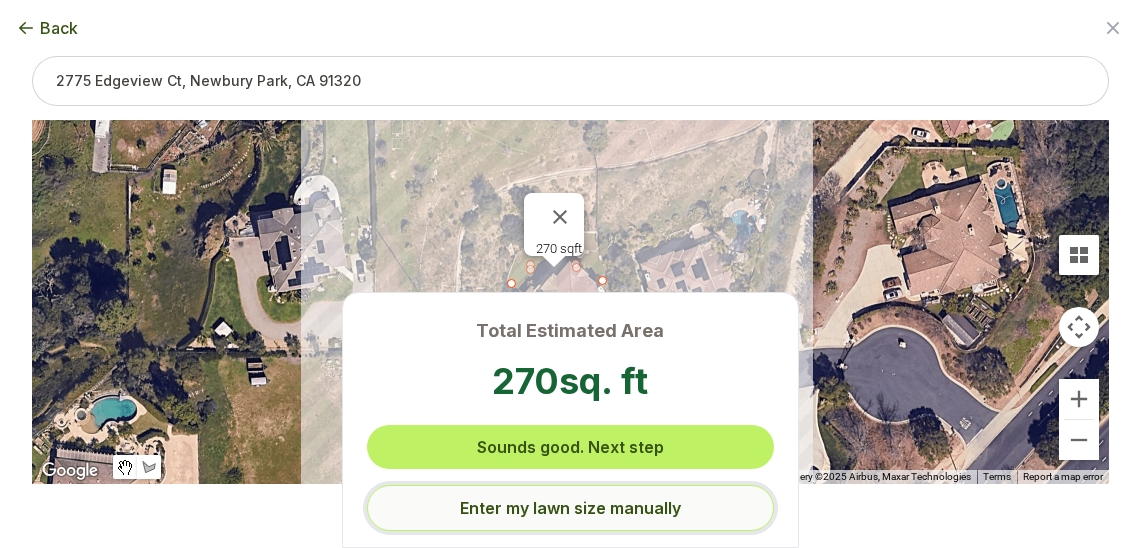 click on "Enter my lawn size manually" at bounding box center [570, 508] 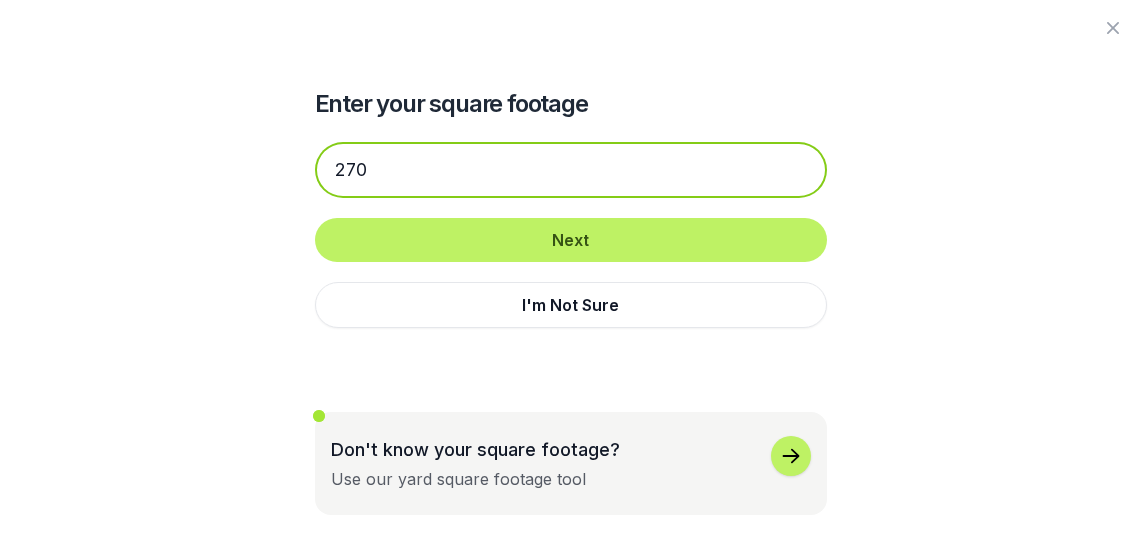 click on "270" at bounding box center (571, 170) 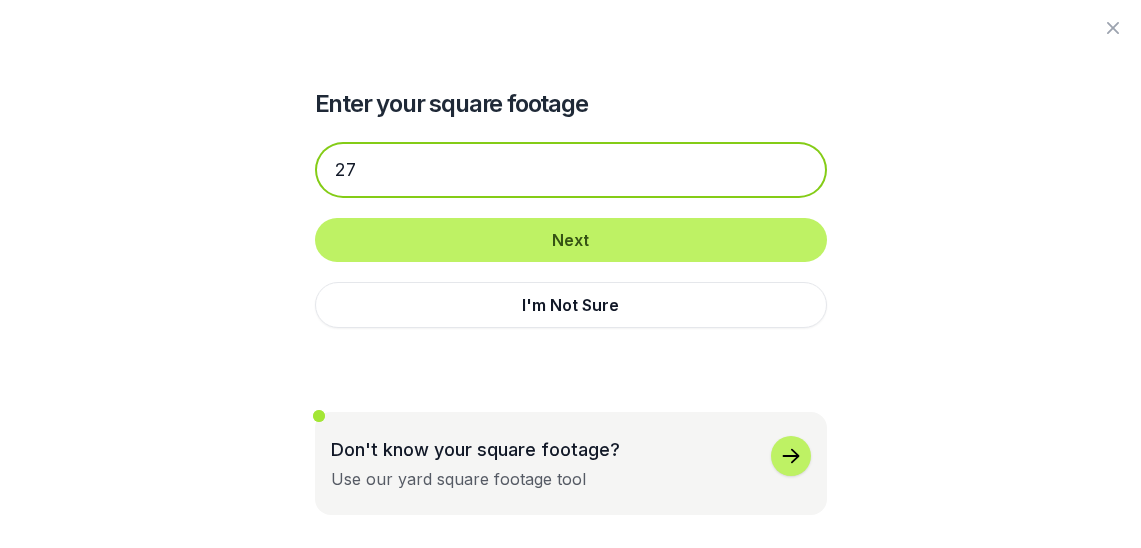 type on "2" 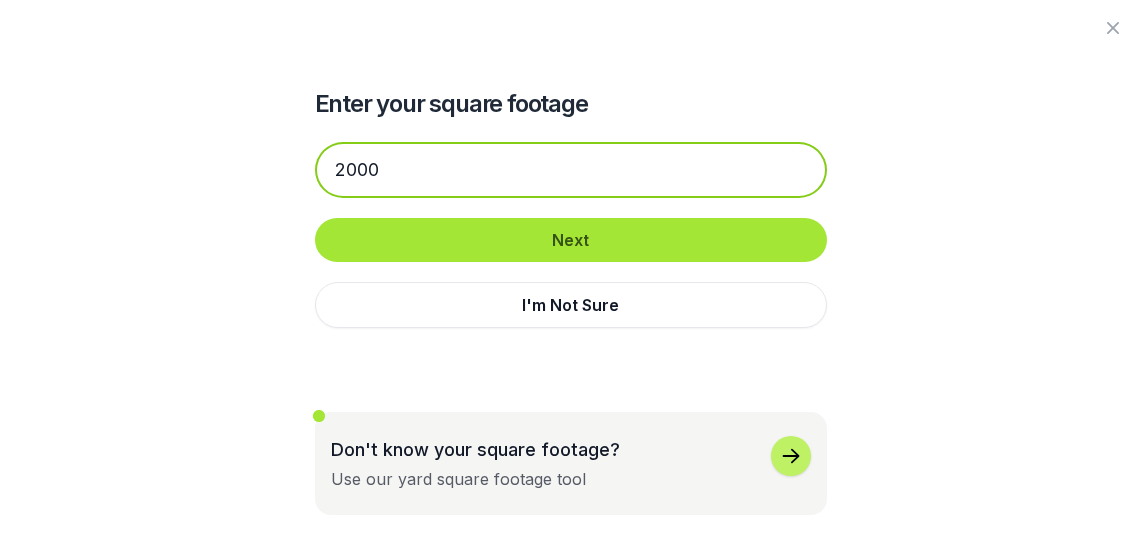 type on "2000" 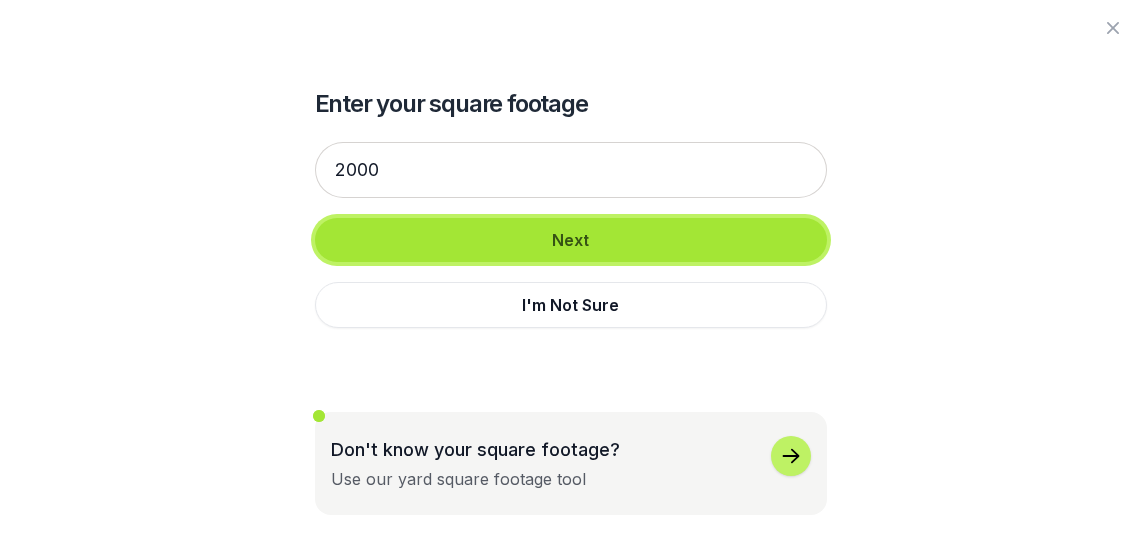 click on "Next" at bounding box center (571, 240) 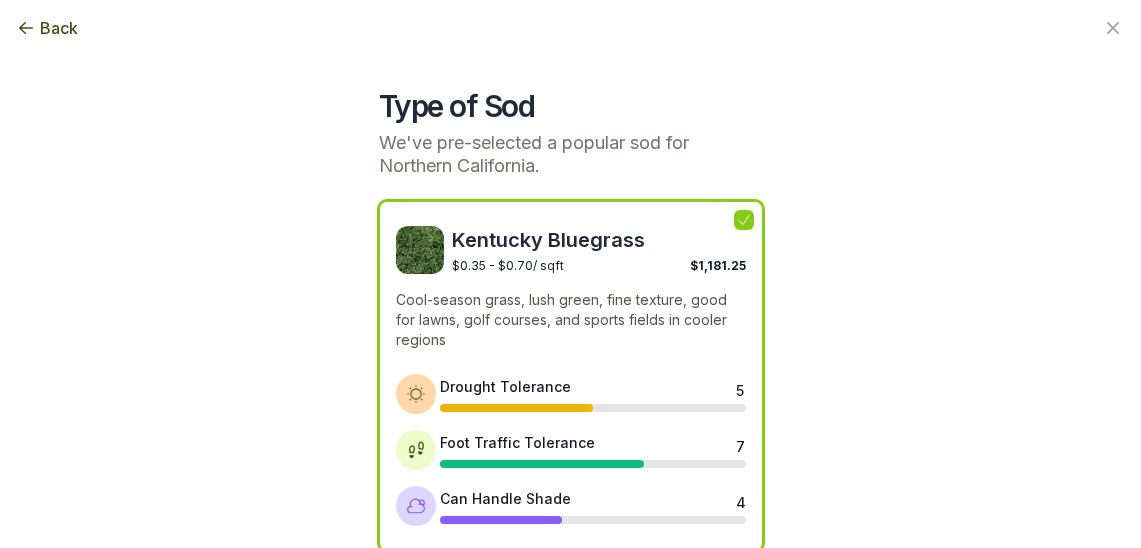 type 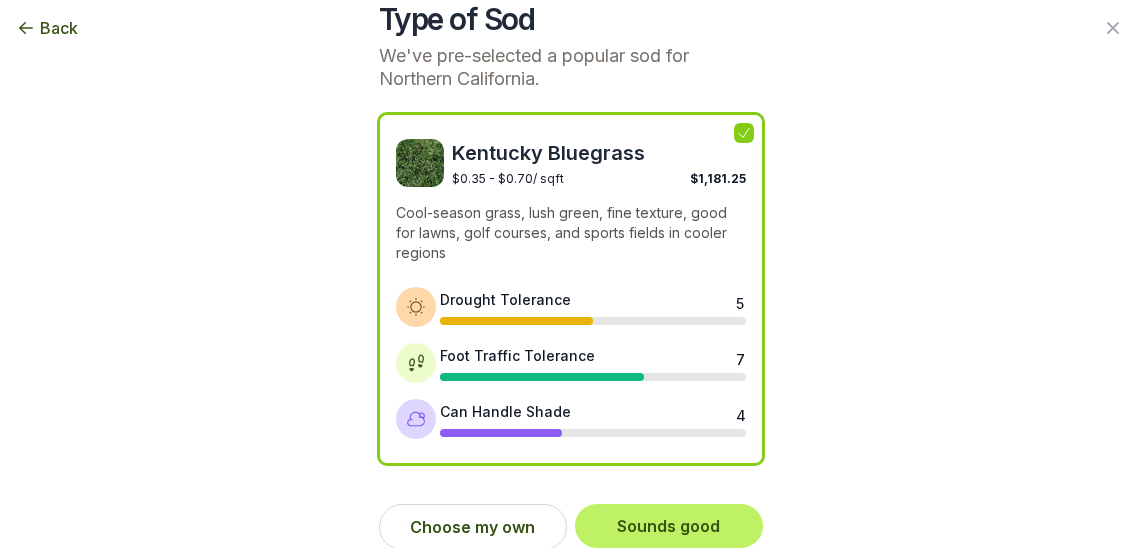scroll, scrollTop: 105, scrollLeft: 0, axis: vertical 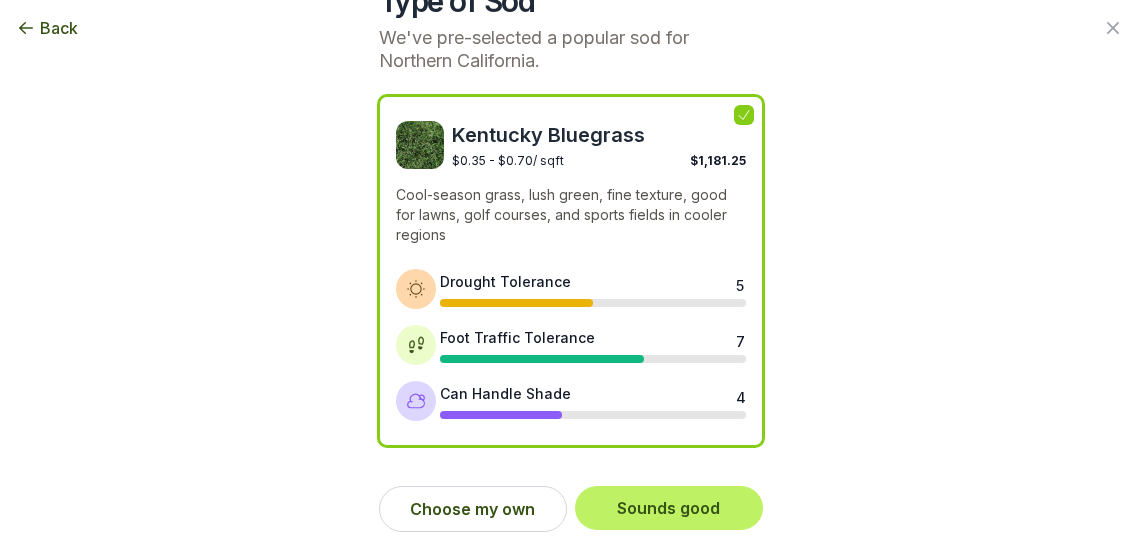 click on "Type of Sod We've pre-selected a popular sod for Northern California. Kentucky Bluegrass $0.35 - $0.70  / sqft $1,181.25 Cool-season grass, lush green, fine texture, good for lawns, golf courses, and sports fields in cooler regions   Drought Tolerance 5   Foot Traffic Tolerance 7 Can Handle Shade 4 Choose my own Sounds good" at bounding box center (570, 221) 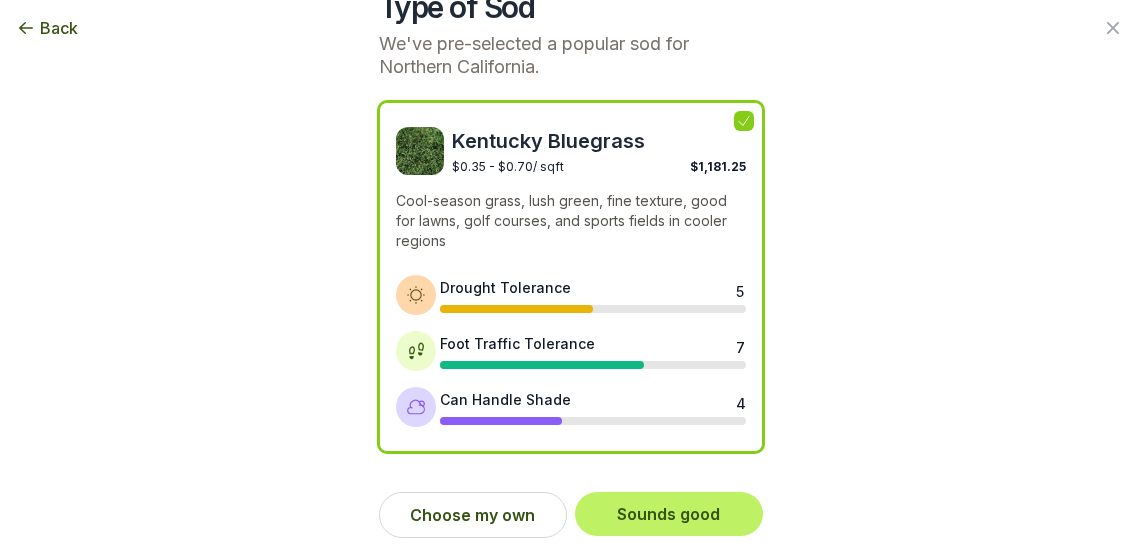 scroll, scrollTop: 105, scrollLeft: 0, axis: vertical 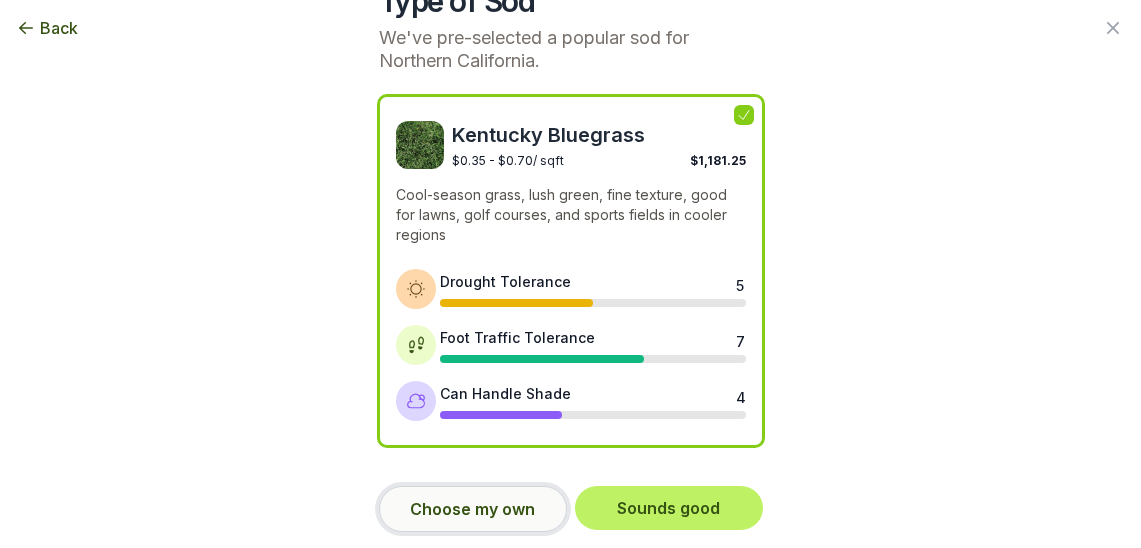 click on "Choose my own" at bounding box center [473, 509] 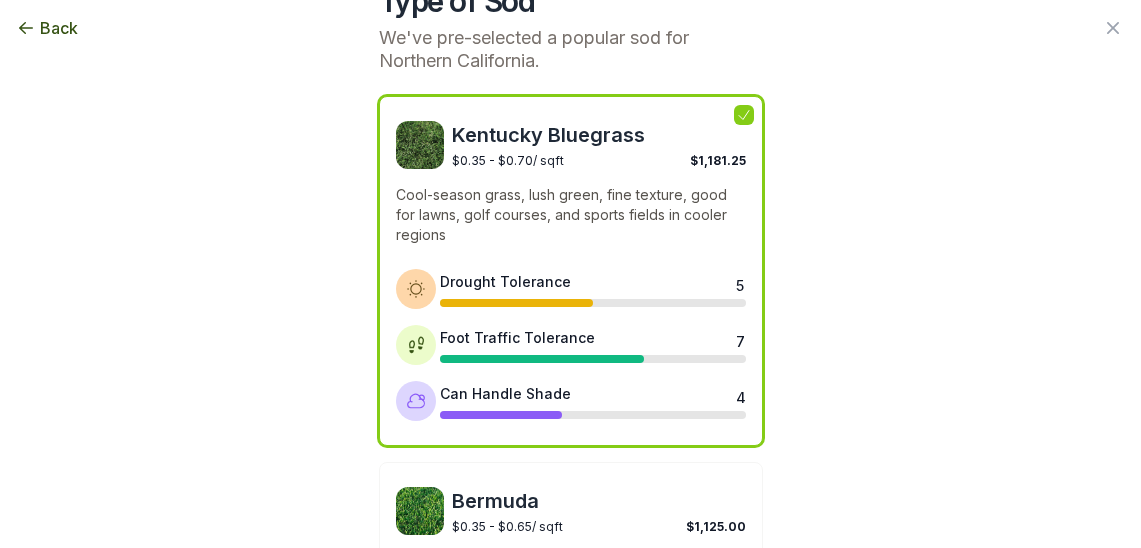 click on "Type of Sod We've pre-selected a popular sod for Northern California. Kentucky Bluegrass $0.35 - $0.70  / sqft $1,181.25 Cool-season grass, lush green, fine texture, good for lawns, golf courses, and sports fields in cooler regions   Drought Tolerance 5   Foot Traffic Tolerance 7 Can Handle Shade 4 Bermuda $0.35 - $0.65  / sqft $1,125.00 Warm-season grass, drought-tolerant, dense turf, ideal for lawns, golf courses, and sports fields   Drought Tolerance 9   Foot Traffic Tolerance 9 Can Handle Shade 3 Zoysia $0.55 - $0.90  / sqft $1,631.25 Warm-season grass, slow-growing, dense turf, good for lawns, golf courses, and sports fields   Drought Tolerance 8   Foot Traffic Tolerance 8 Can Handle Shade 6 Tall Fescue $0.60 - $0.85  / sqft $1,631.25 Cool-season grass, shade-tolerant, deep-rooted, ideal for lawns, pastures, and sports fields in cooler climates   Drought Tolerance 7   Foot Traffic Tolerance 7 Can Handle Shade 7 Perennial Ryegrass $0.30 - $0.65  / sqft $1,068.75   Drought Tolerance 3   9 Can Handle Shade" at bounding box center (570, 1115) 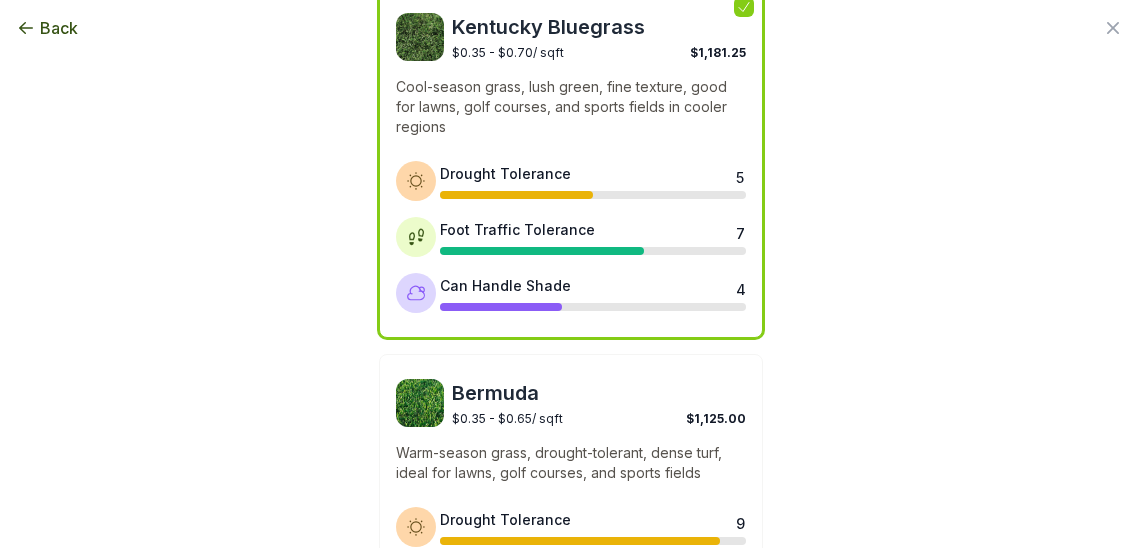 scroll, scrollTop: 253, scrollLeft: 0, axis: vertical 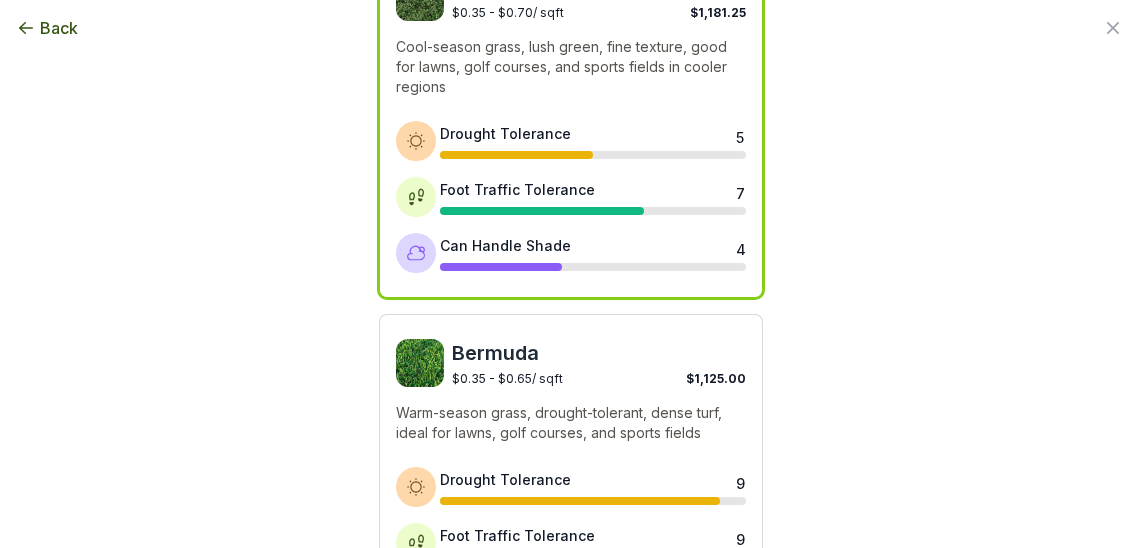 click at bounding box center (420, 363) 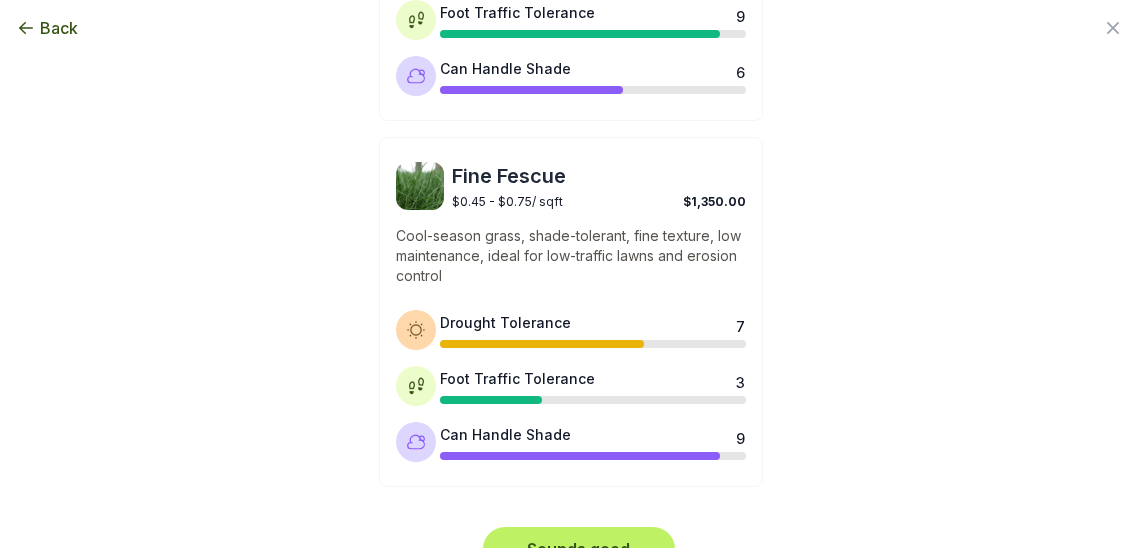 scroll, scrollTop: 1893, scrollLeft: 0, axis: vertical 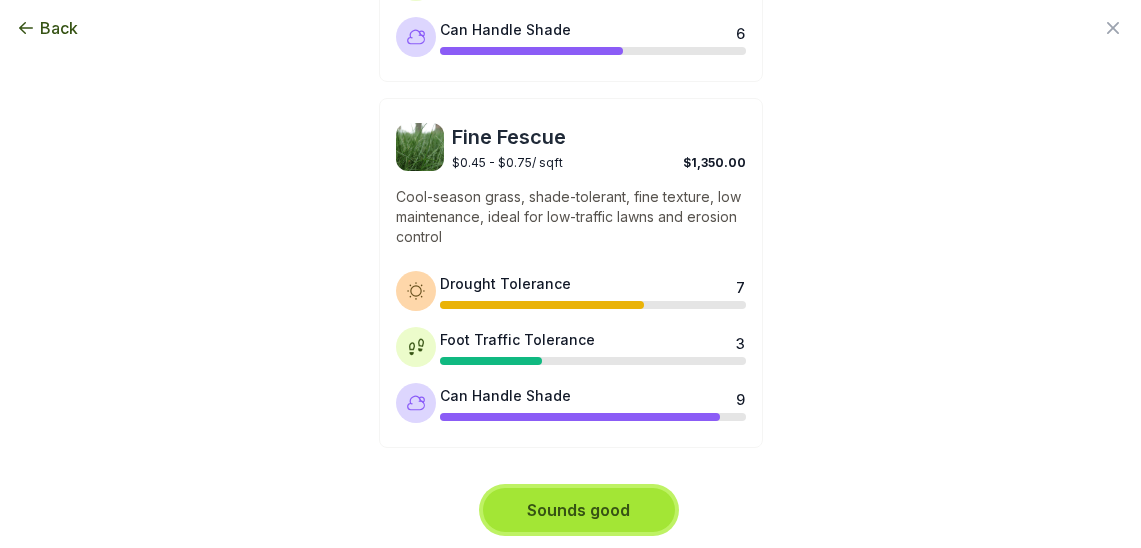 click on "Sounds good" at bounding box center (579, 510) 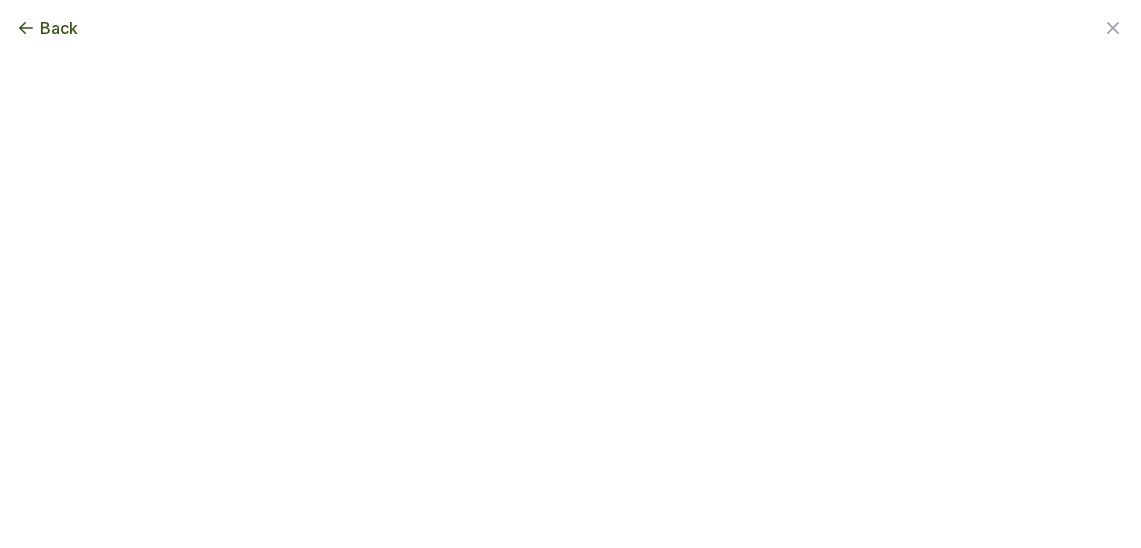 scroll, scrollTop: 0, scrollLeft: 0, axis: both 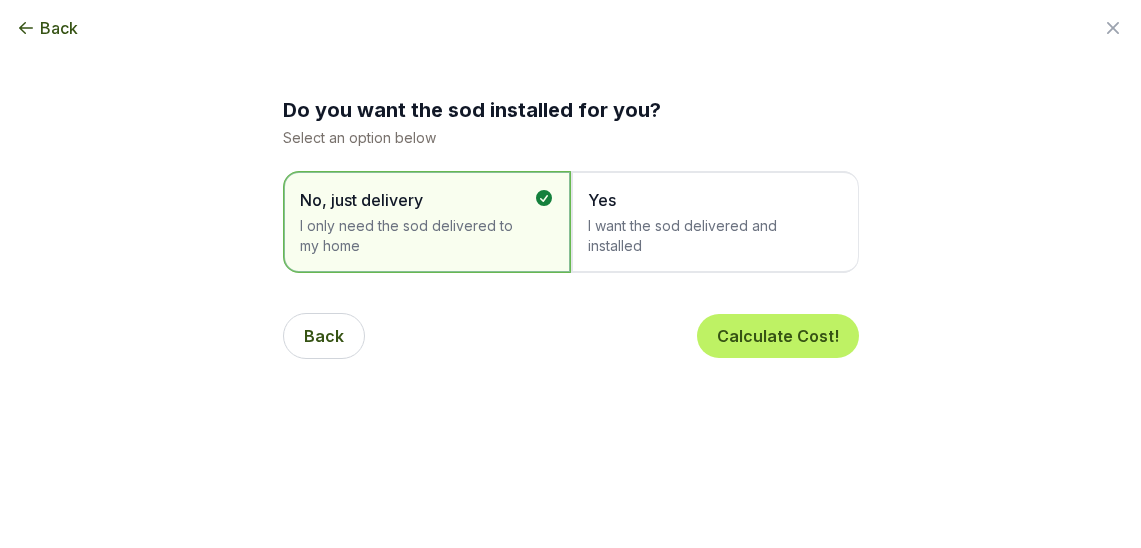 click on "I want the sod delivered and installed" at bounding box center (705, 236) 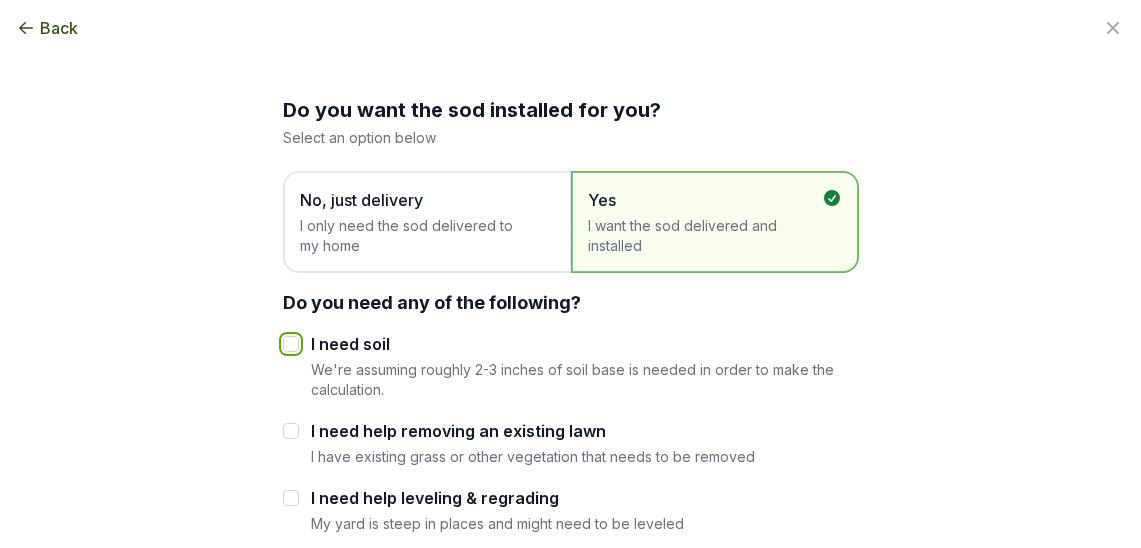 click on "I need soil" at bounding box center (291, 344) 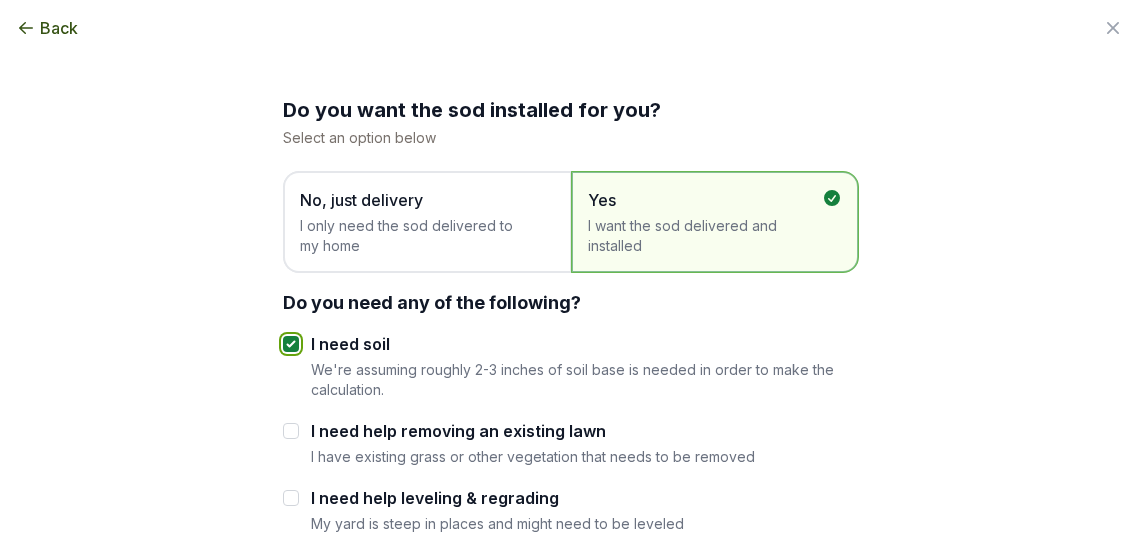 checkbox on "true" 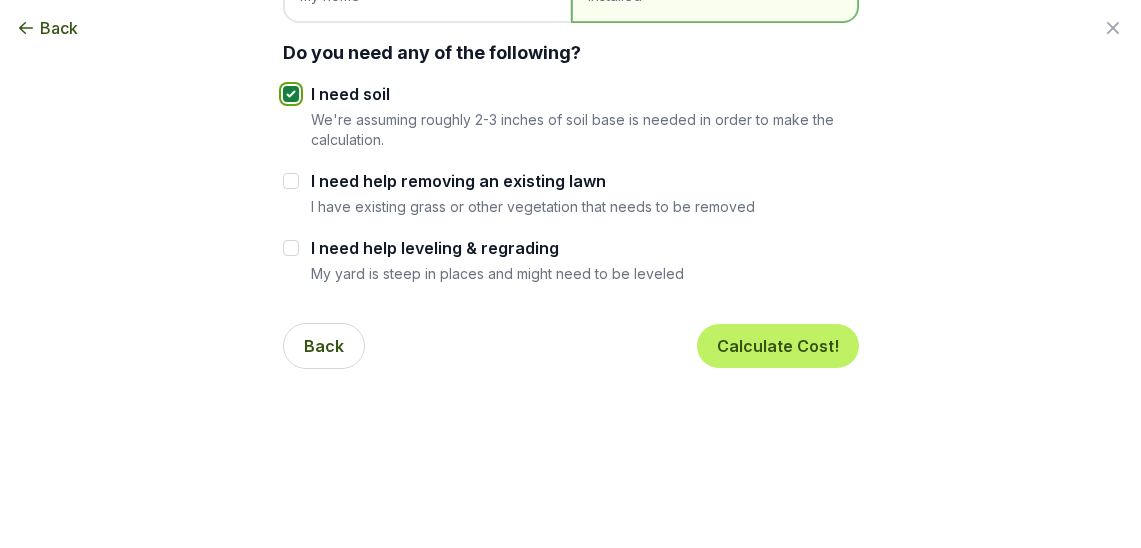 scroll, scrollTop: 320, scrollLeft: 0, axis: vertical 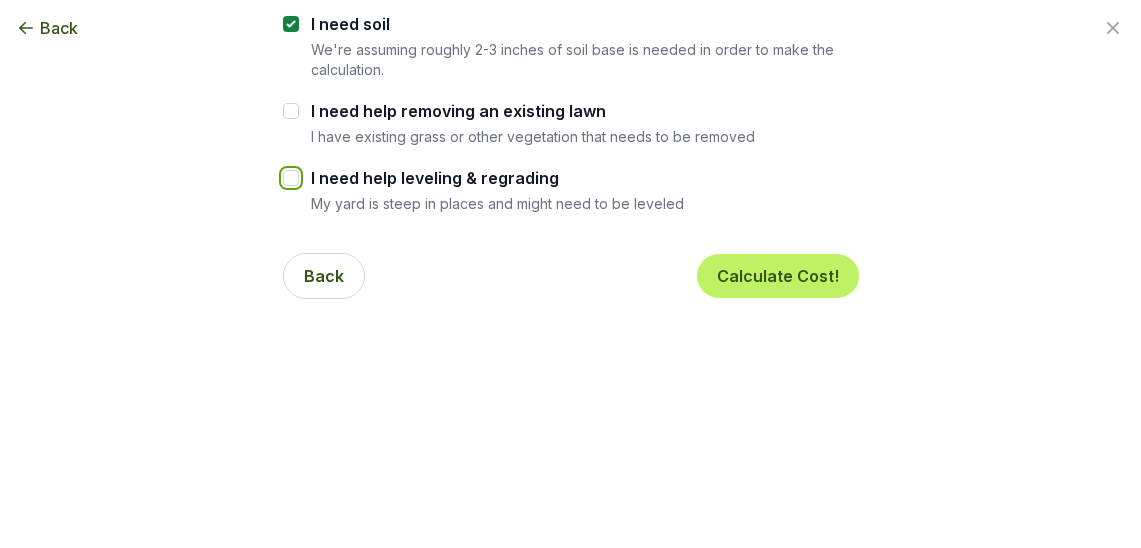 click on "I need help leveling & regrading" at bounding box center [291, 178] 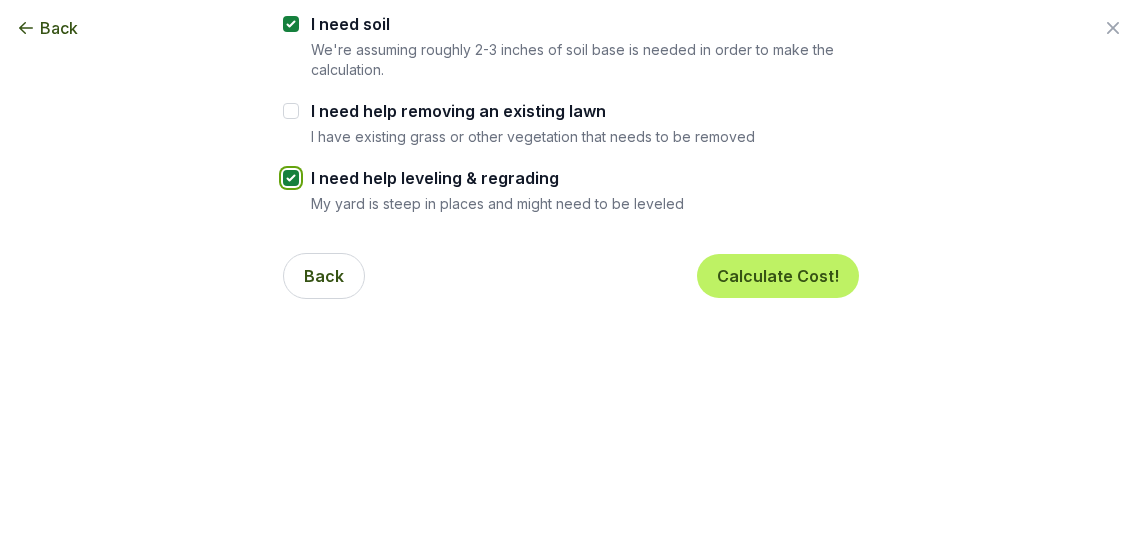 checkbox on "true" 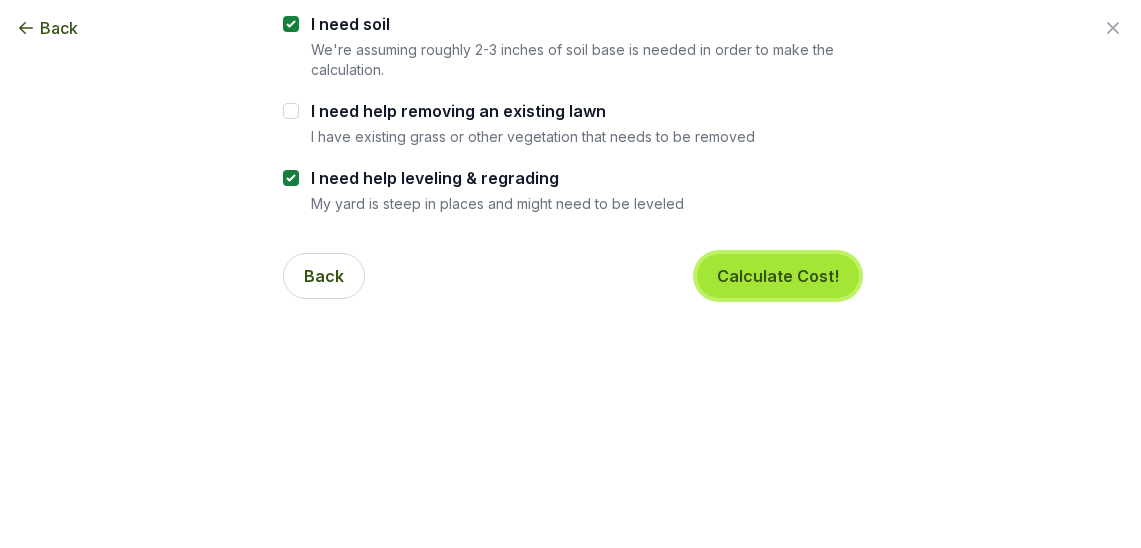 click on "Calculate Cost!" at bounding box center (778, 276) 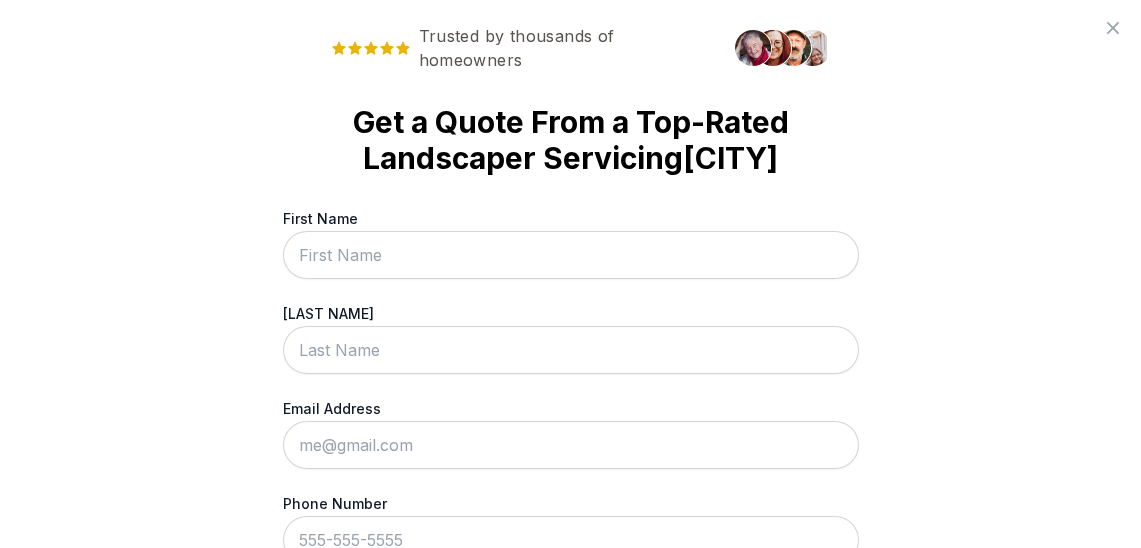 scroll, scrollTop: 0, scrollLeft: 0, axis: both 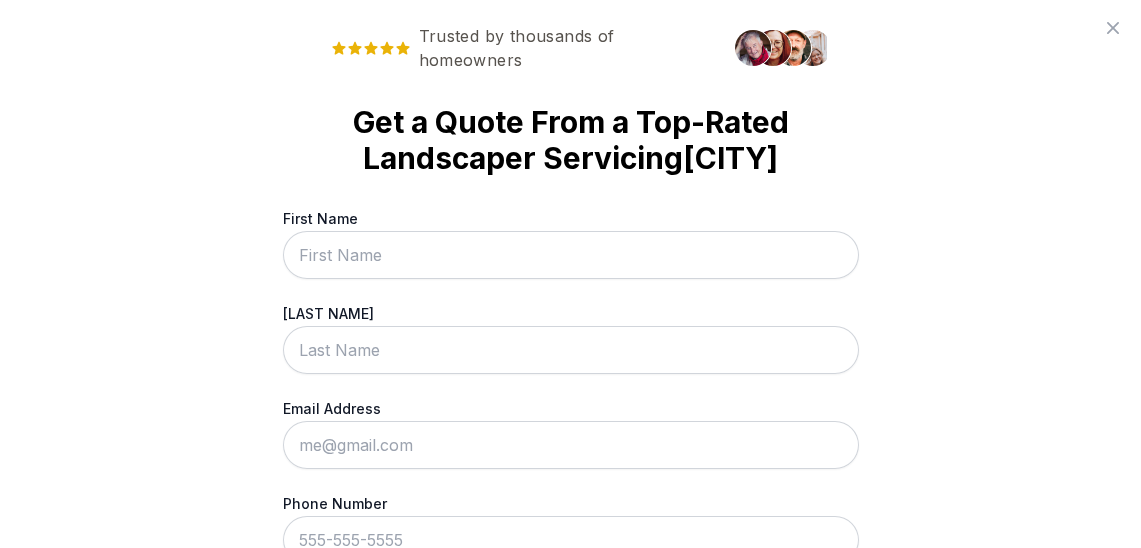 click on "First Name" at bounding box center (571, 255) 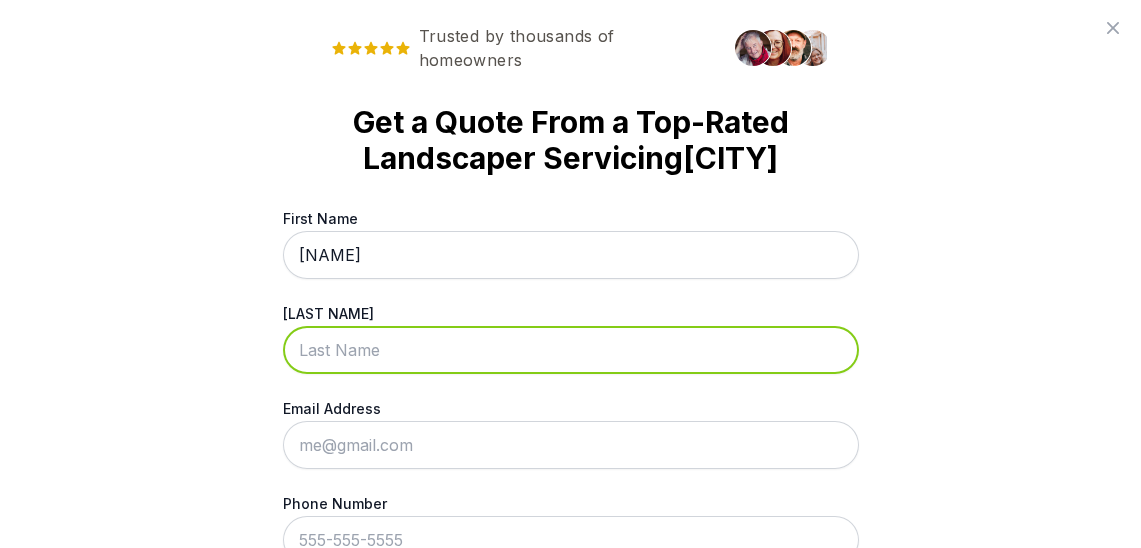 type on "[LAST NAME]" 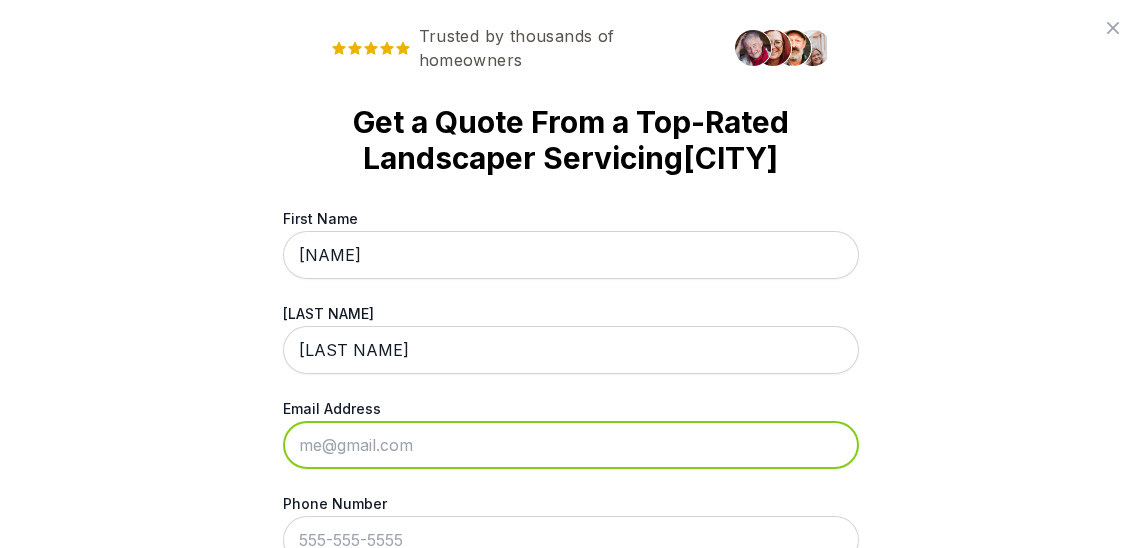 type on "[EMAIL]" 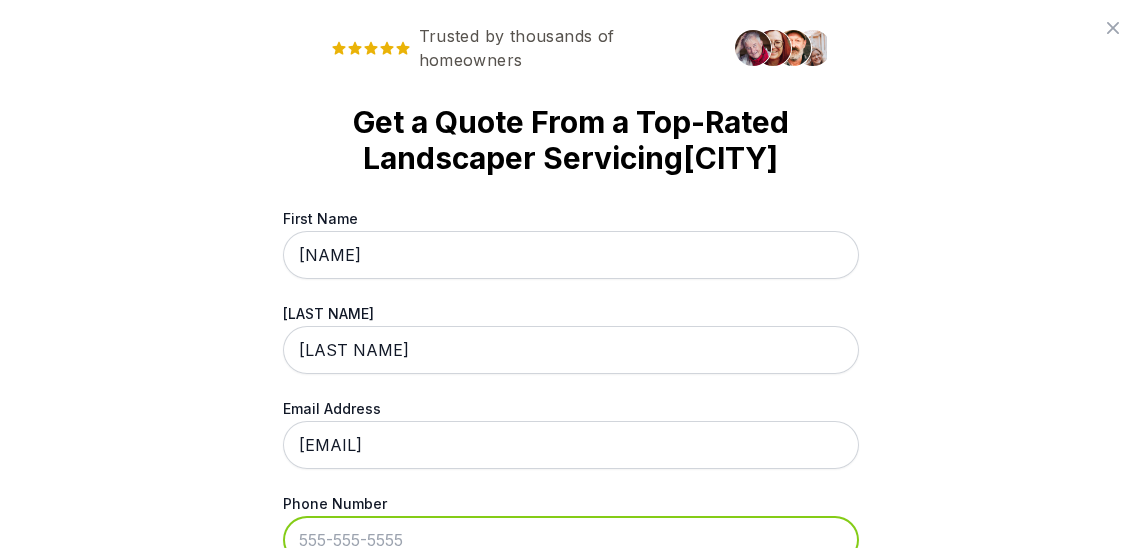 type on "[PHONE]" 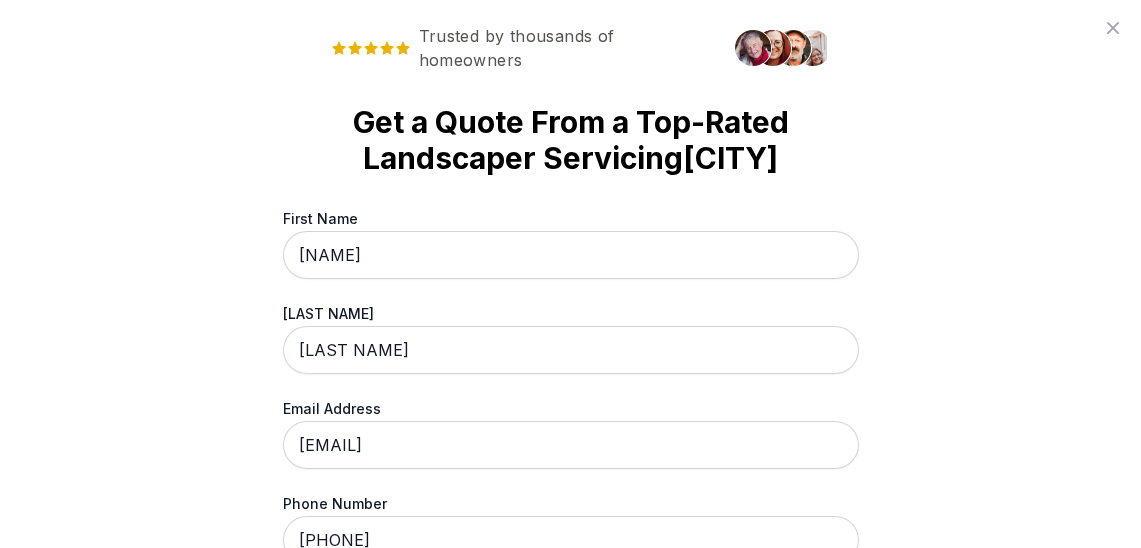 click on "Trusted by thousands of homeowners Get a Quote From a Top-Rated  Landscaper Servicing  [CITY] First Name [FIRST] Last Name [LAST NAME] Email Address [EMAIL] Phone Number [PHONE] By submitting this form,   you consent to be contacted by sod installers   at the number you've given, by live, automated, pre-recorded, or artificial voice calls, and/or texts. This is to ensure we can efficiently assist you in finding the right services for your needs. Our partner network is supplemented by   [COMPANY NAME]  and its own   Trusted Partners . Other   Terms and Conditions   apply. Get My No-Obligation Quote We don't spam. See our privacy policy   here ." at bounding box center [570, 274] 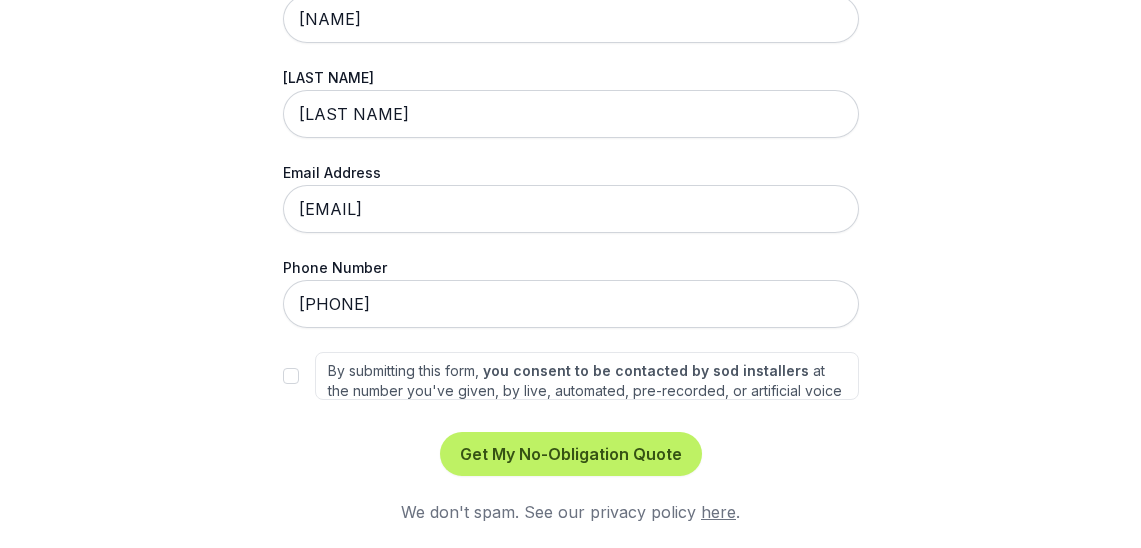 scroll, scrollTop: 272, scrollLeft: 0, axis: vertical 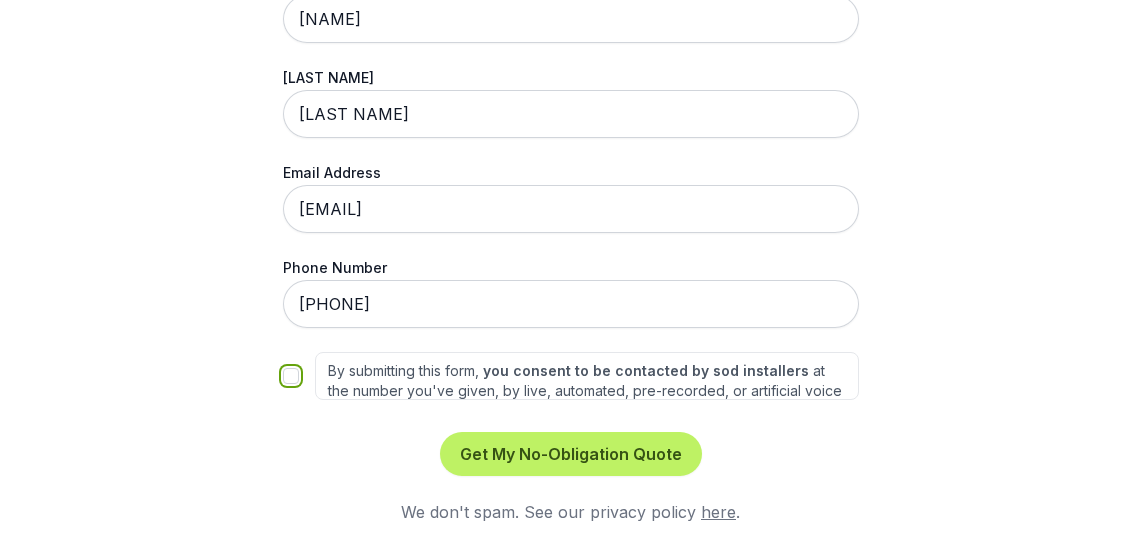 click on "By submitting this form,   you consent to be contacted by sod installers   at the number you've given, by live, automated, pre-recorded, or artificial voice calls, and/or texts. This is to ensure we can efficiently assist you in finding the right services for your needs. Our partner network is supplemented by   Networx Systems, Inc.  and its own   Trusted Partners . Other   Terms and Conditions   apply." at bounding box center [291, 376] 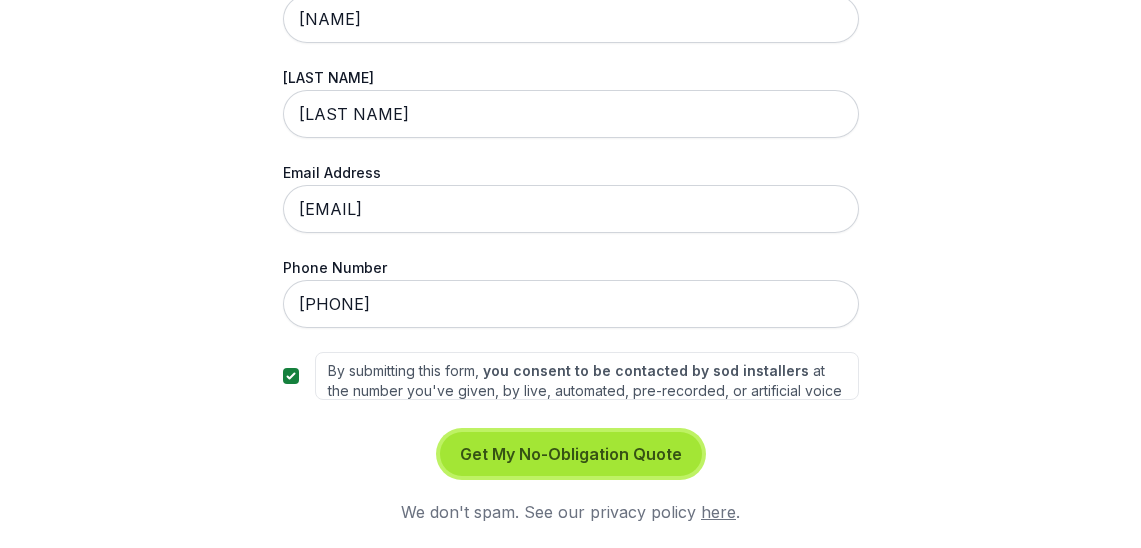 click on "Get My No-Obligation Quote" at bounding box center [571, 454] 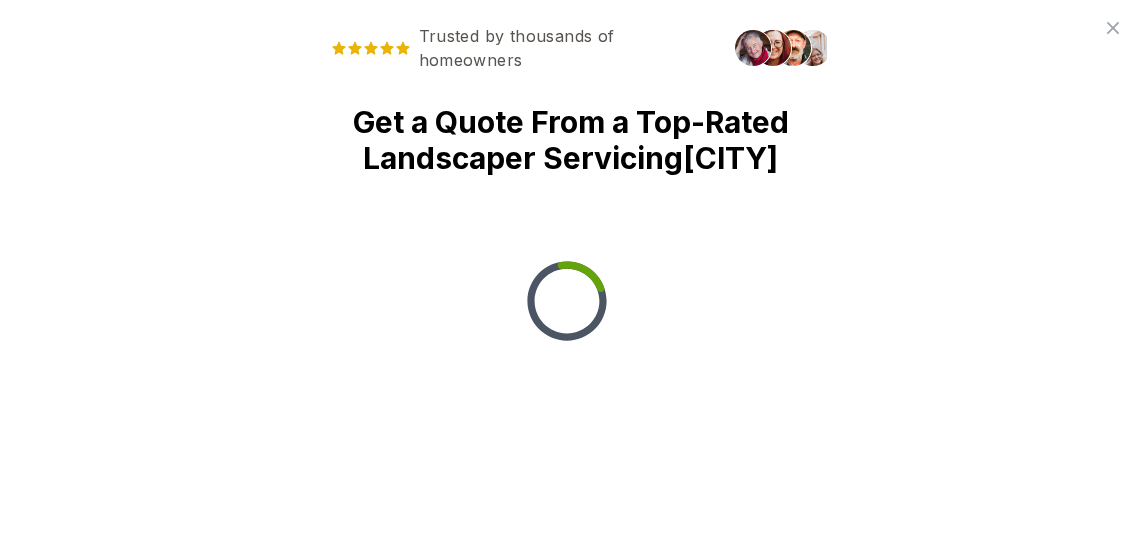 scroll, scrollTop: 0, scrollLeft: 0, axis: both 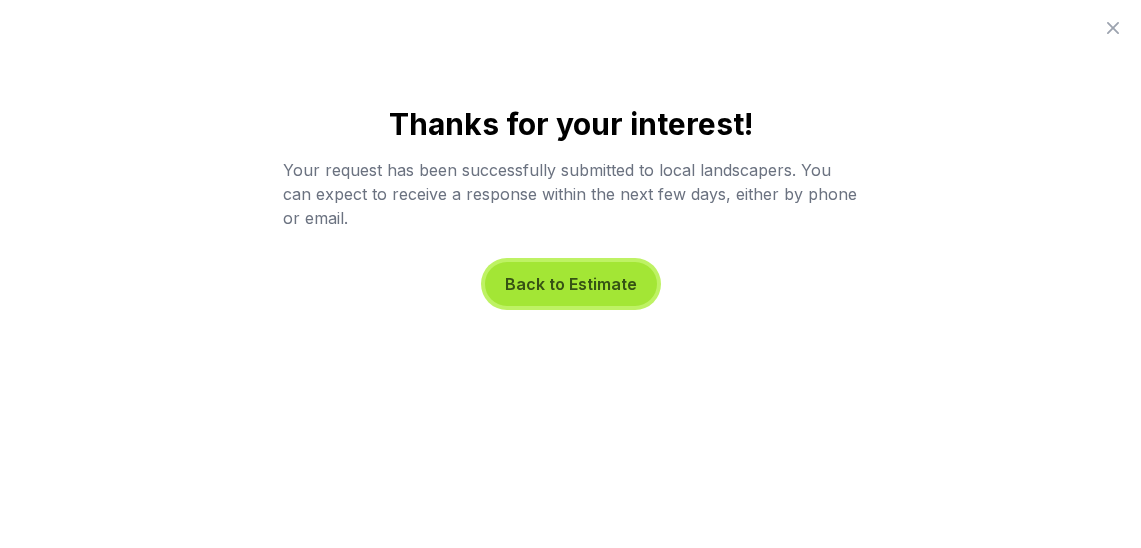 click on "Back to Estimate" at bounding box center [571, 284] 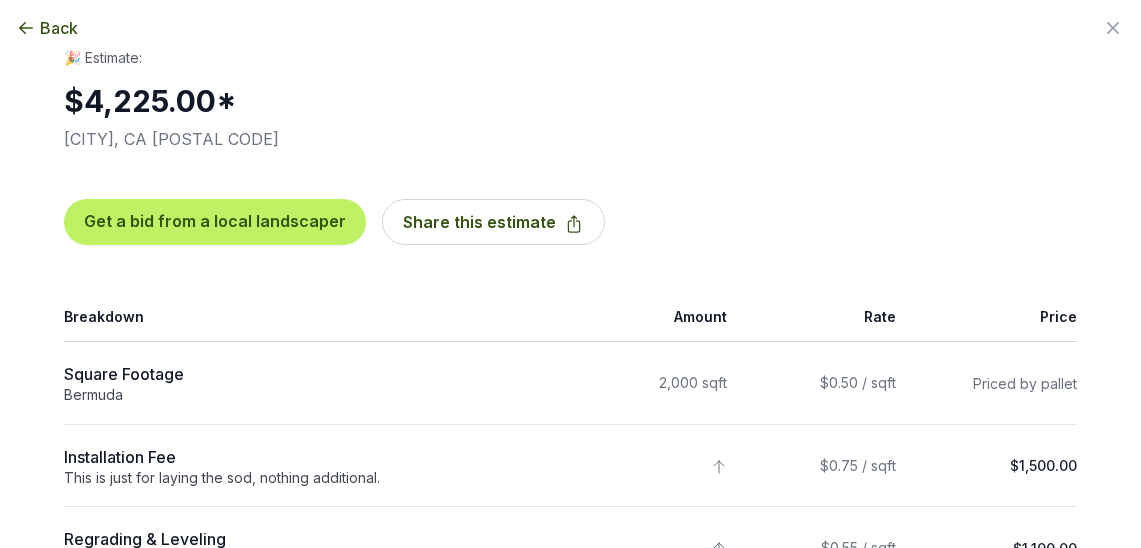 click on "Get a bid from a local landscaper Share this estimate" at bounding box center [570, 222] 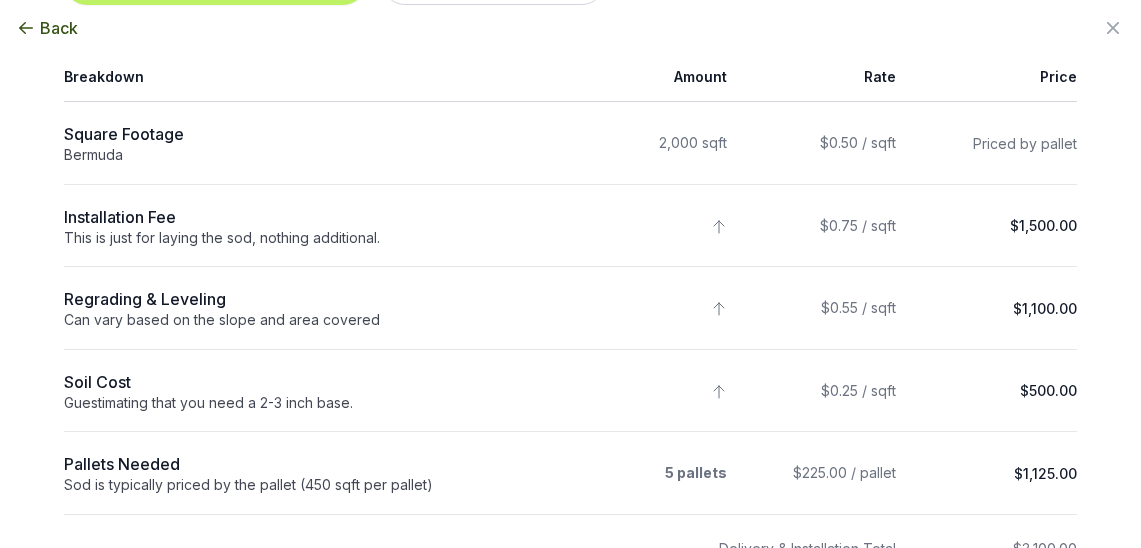 scroll, scrollTop: 280, scrollLeft: 0, axis: vertical 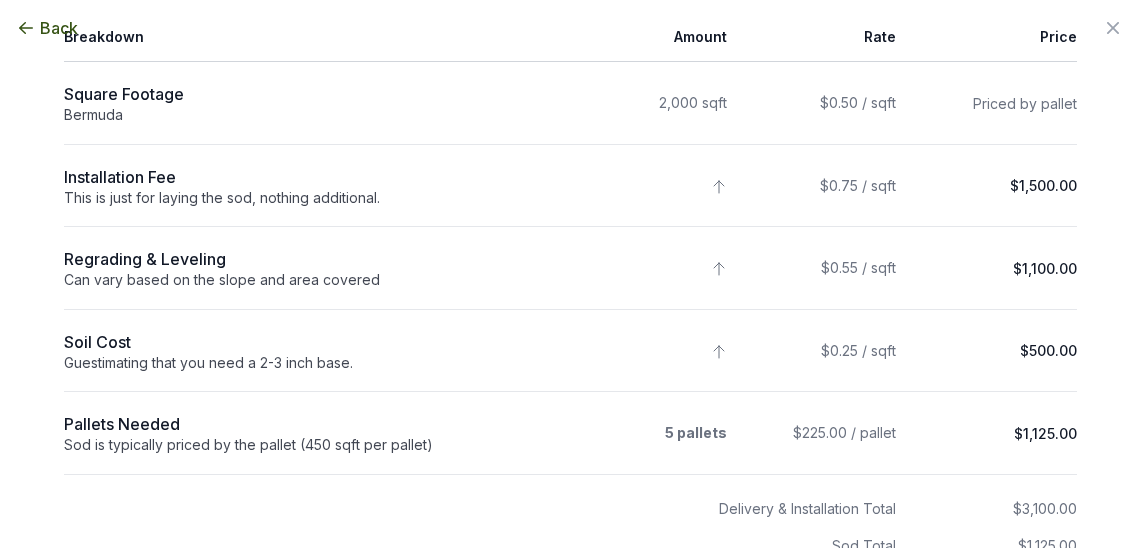 click 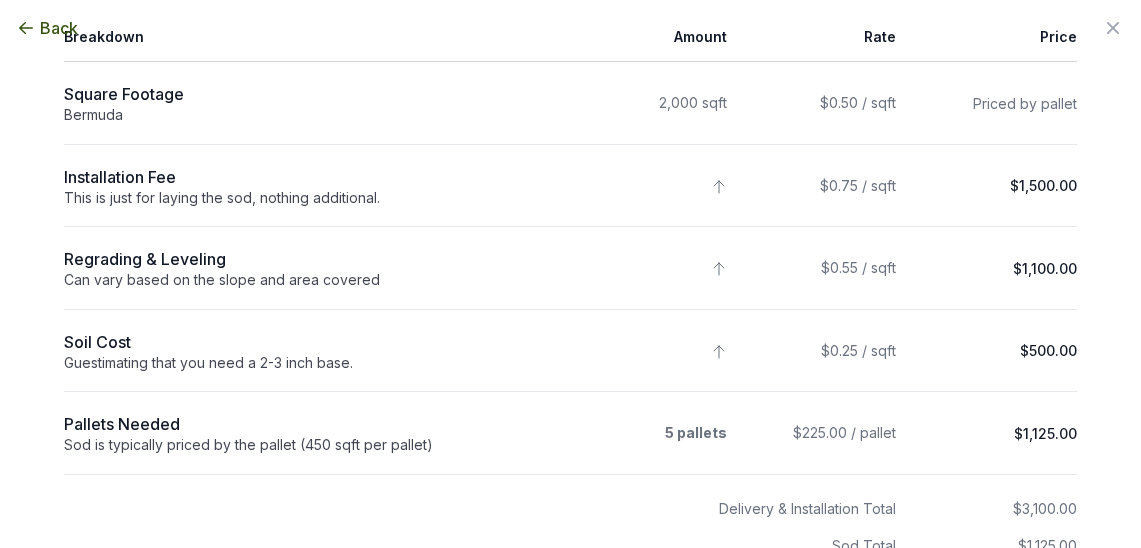 click 